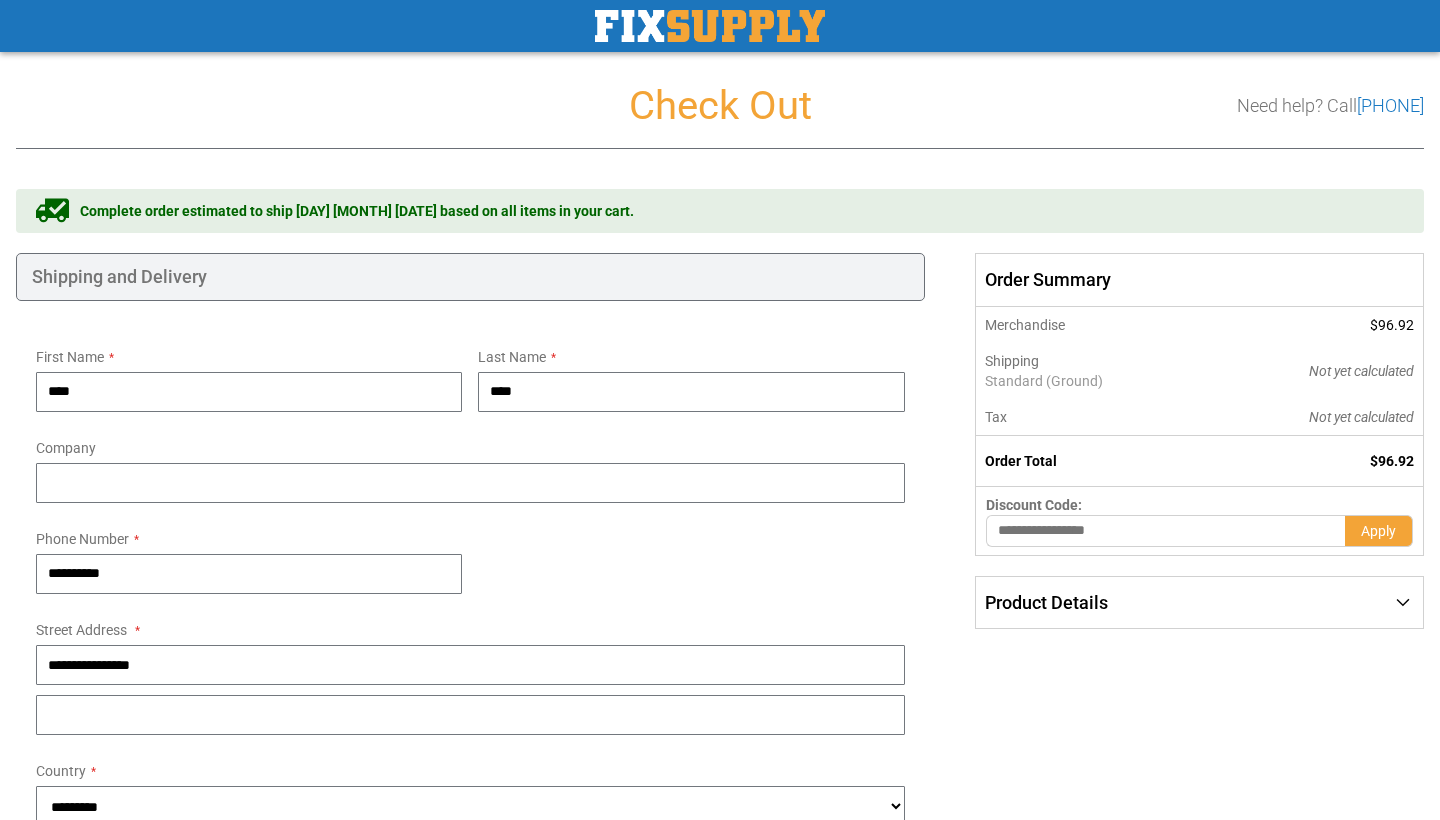 select on "**" 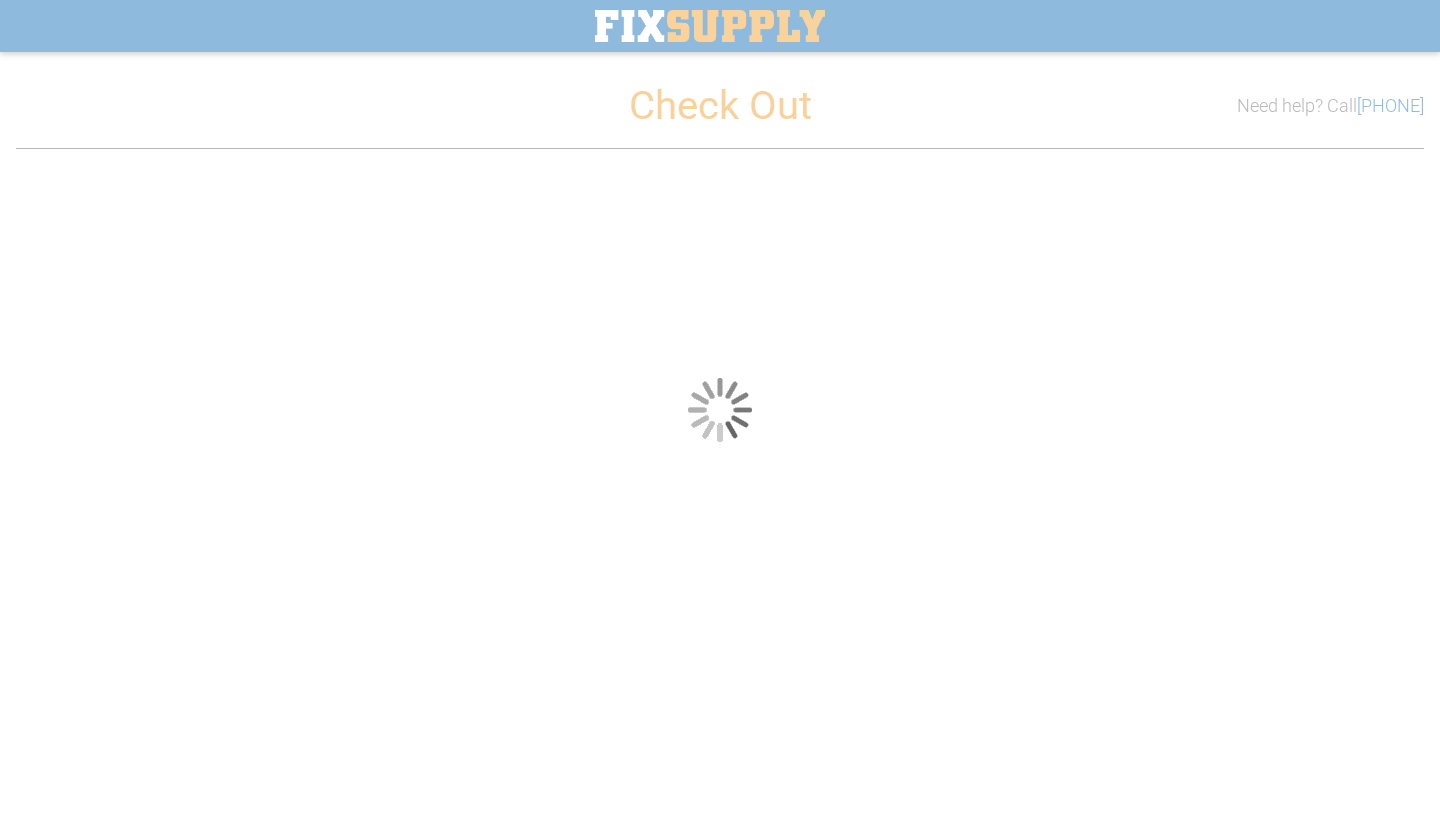 scroll, scrollTop: 0, scrollLeft: 0, axis: both 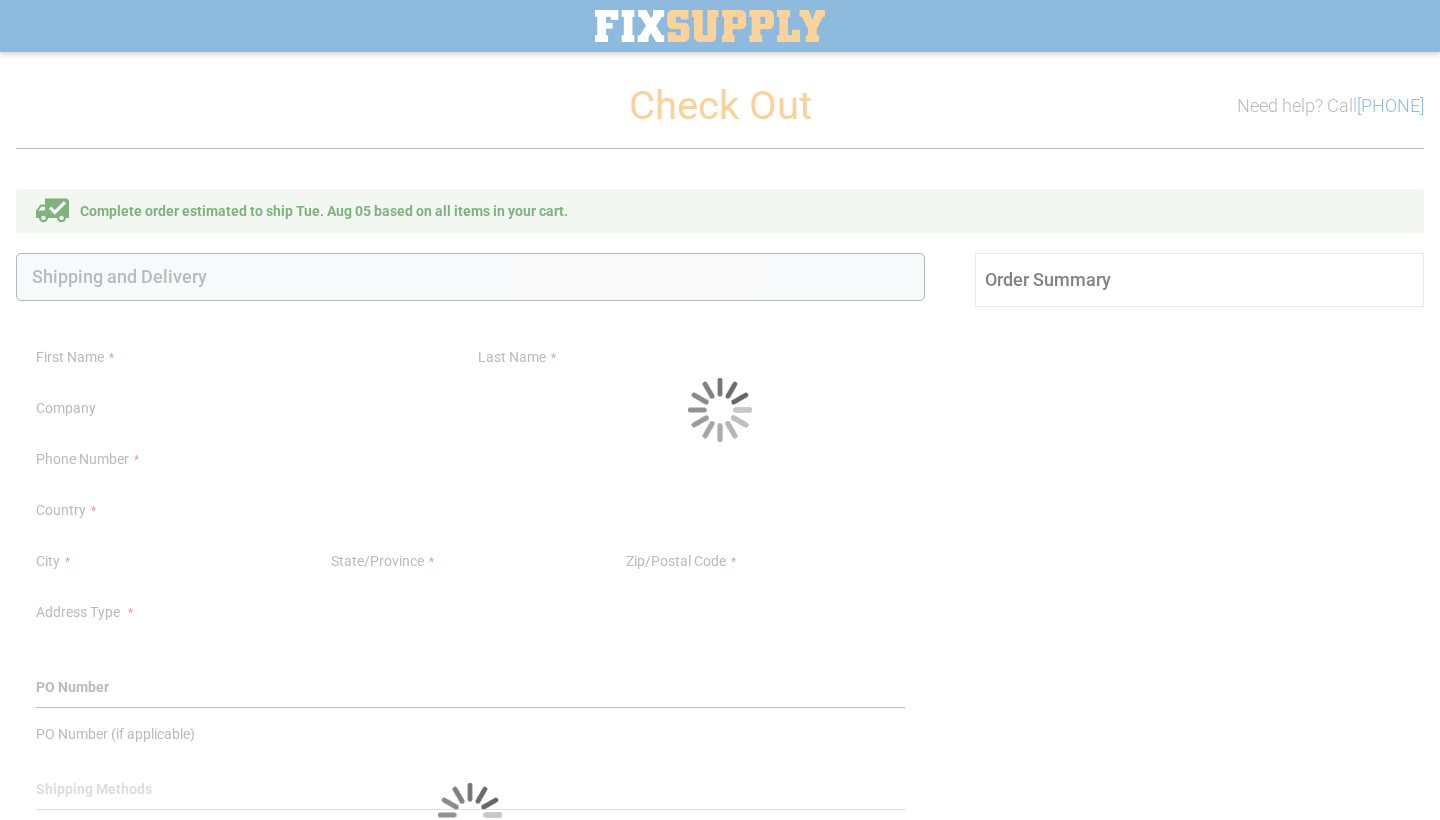 select on "**" 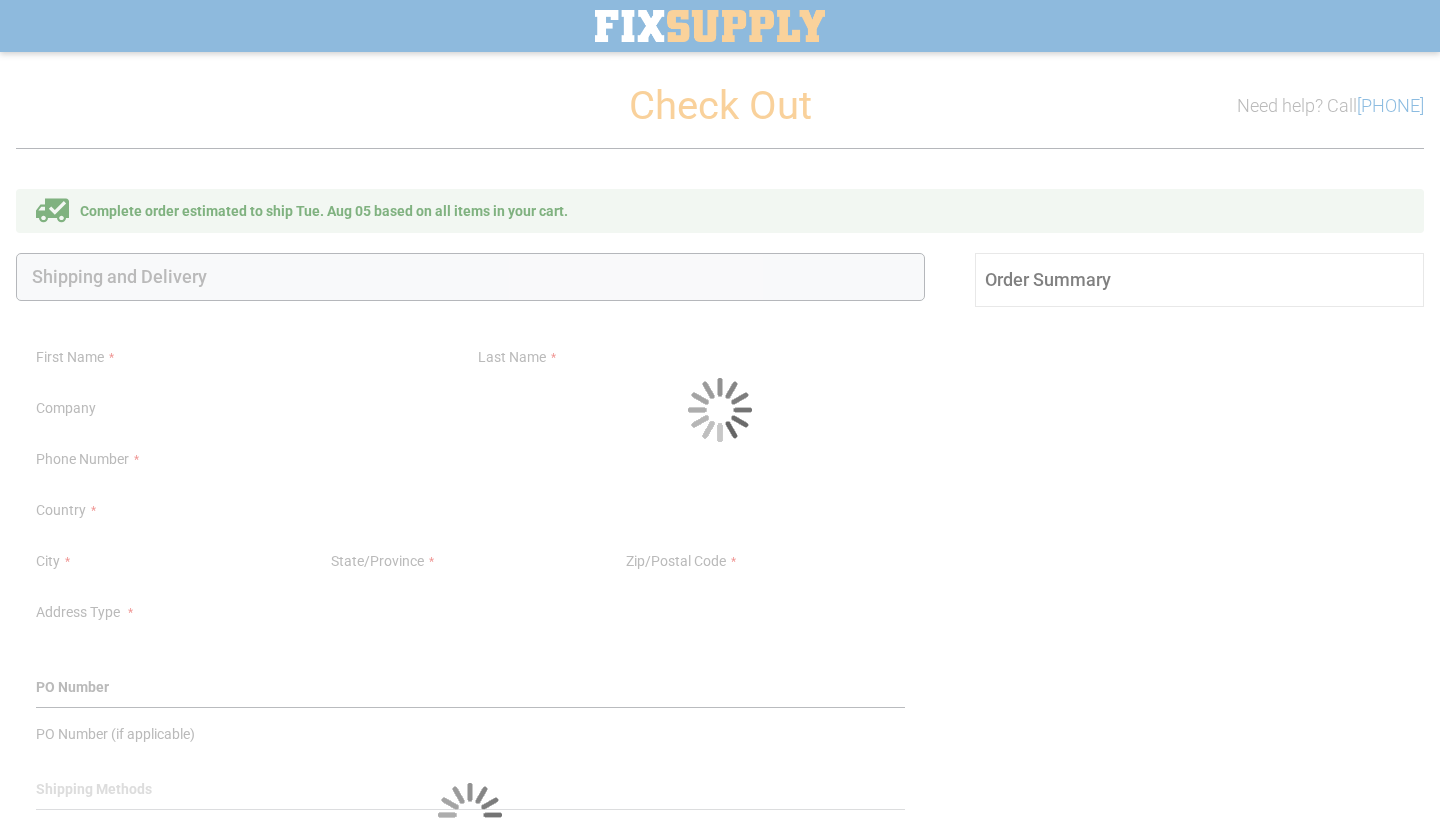 select on "***" 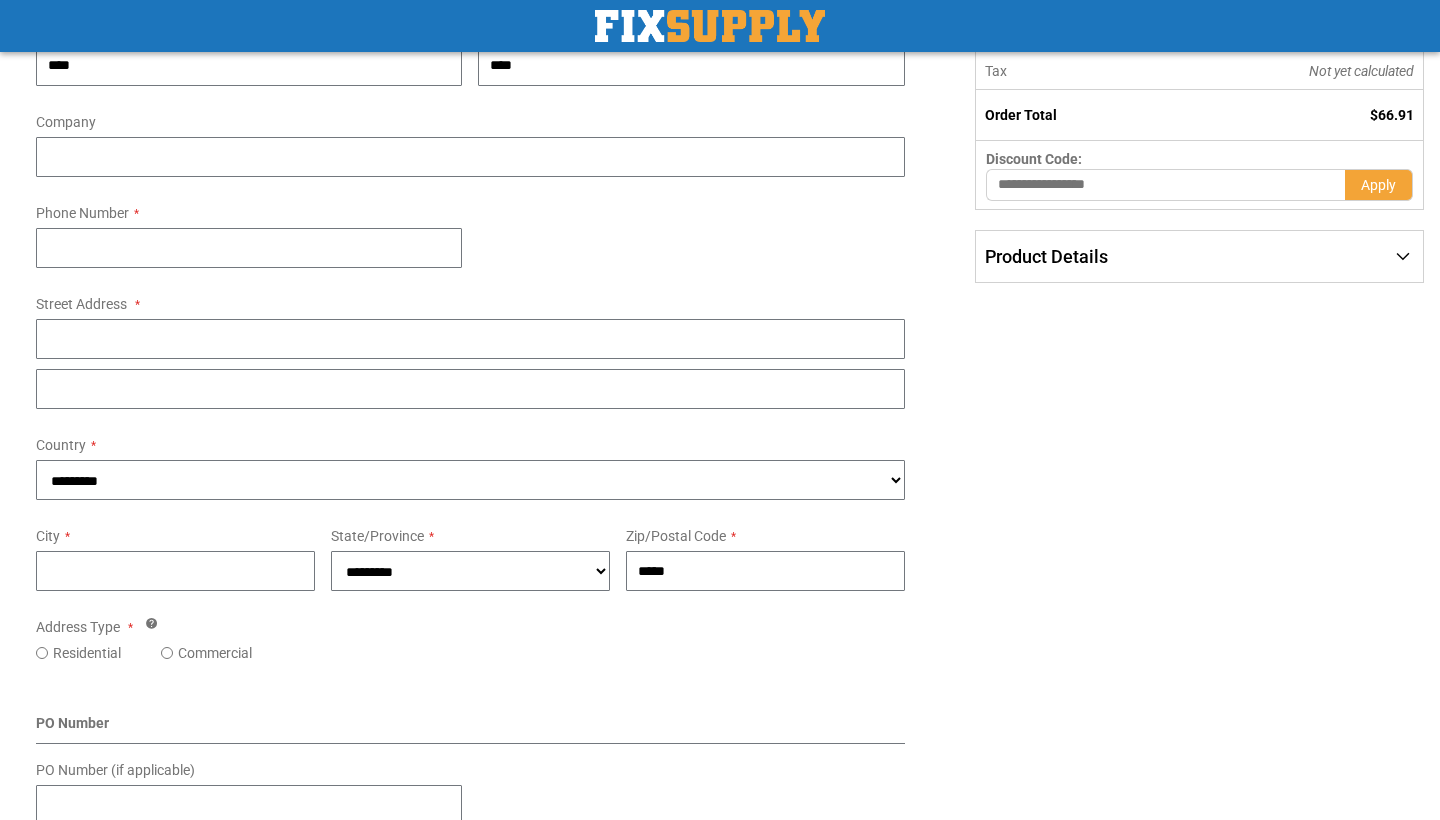 scroll, scrollTop: 343, scrollLeft: 0, axis: vertical 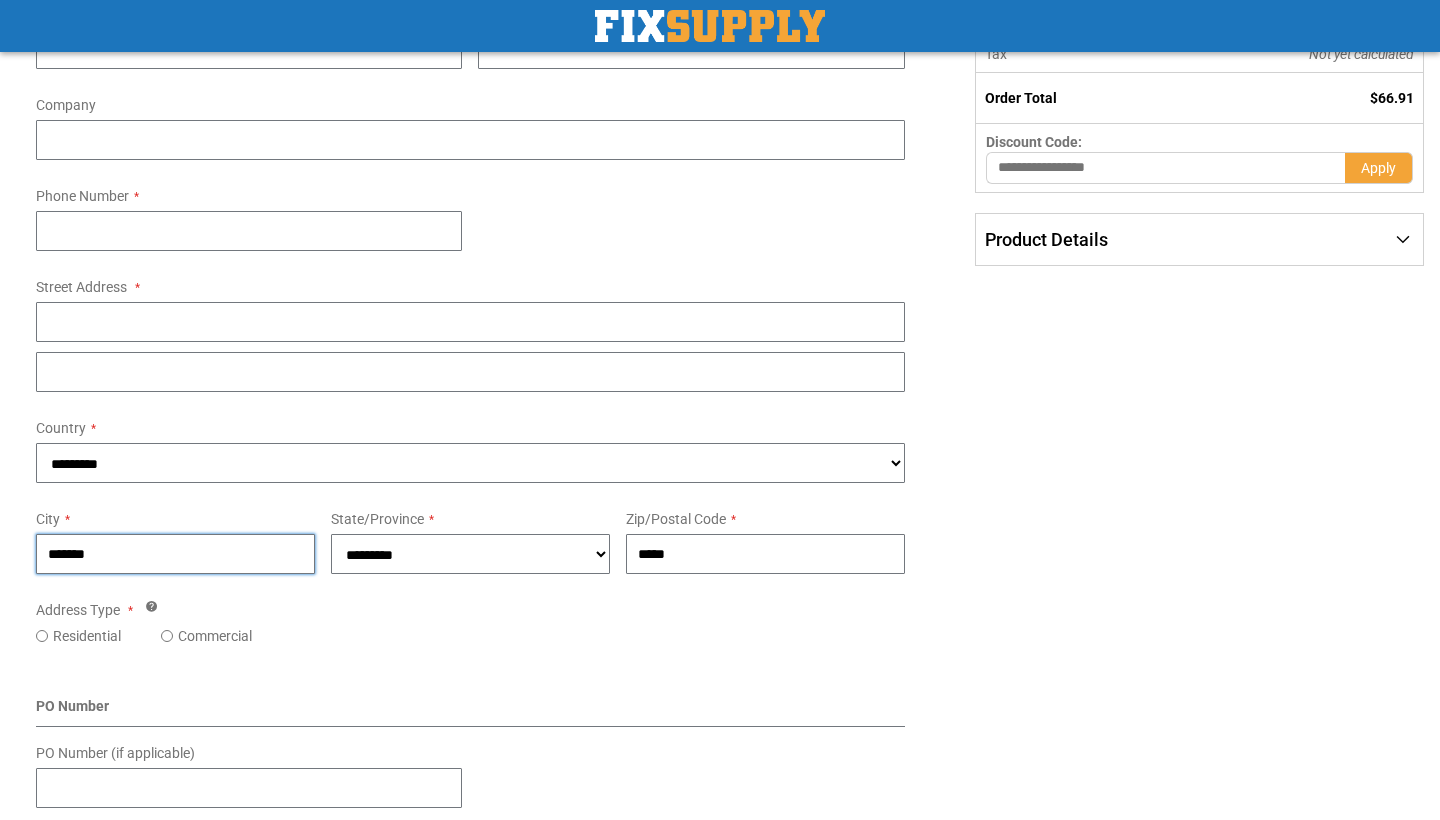 type on "*******" 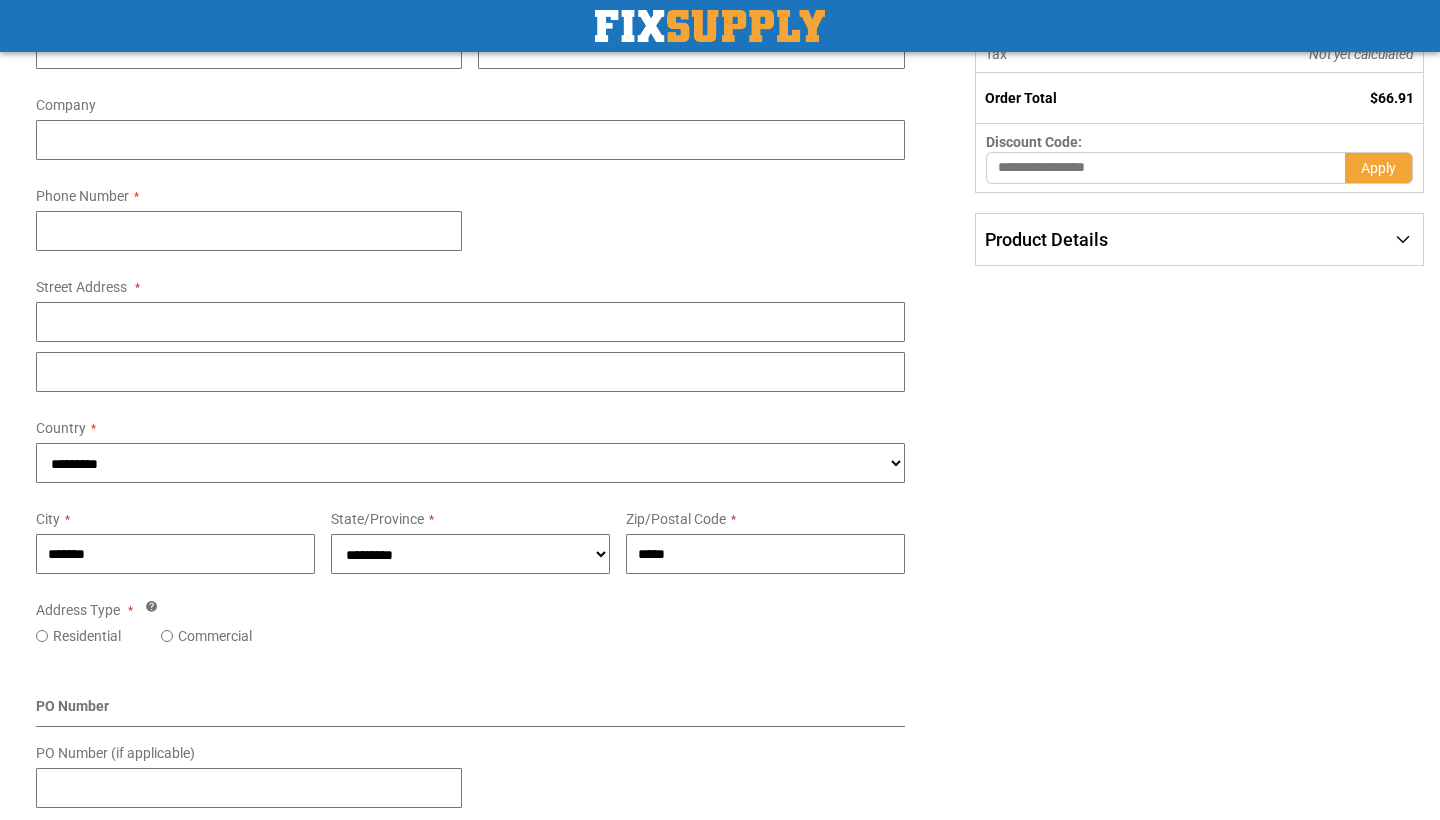 click on "Address Type
Tooltip
If you are unsure about your Commercial/Residential status use Residential. If you enter Commercial and your address is Residential, you will be backcharged for the difference in shipping cost.
Residential
Commercial" at bounding box center [470, 619] 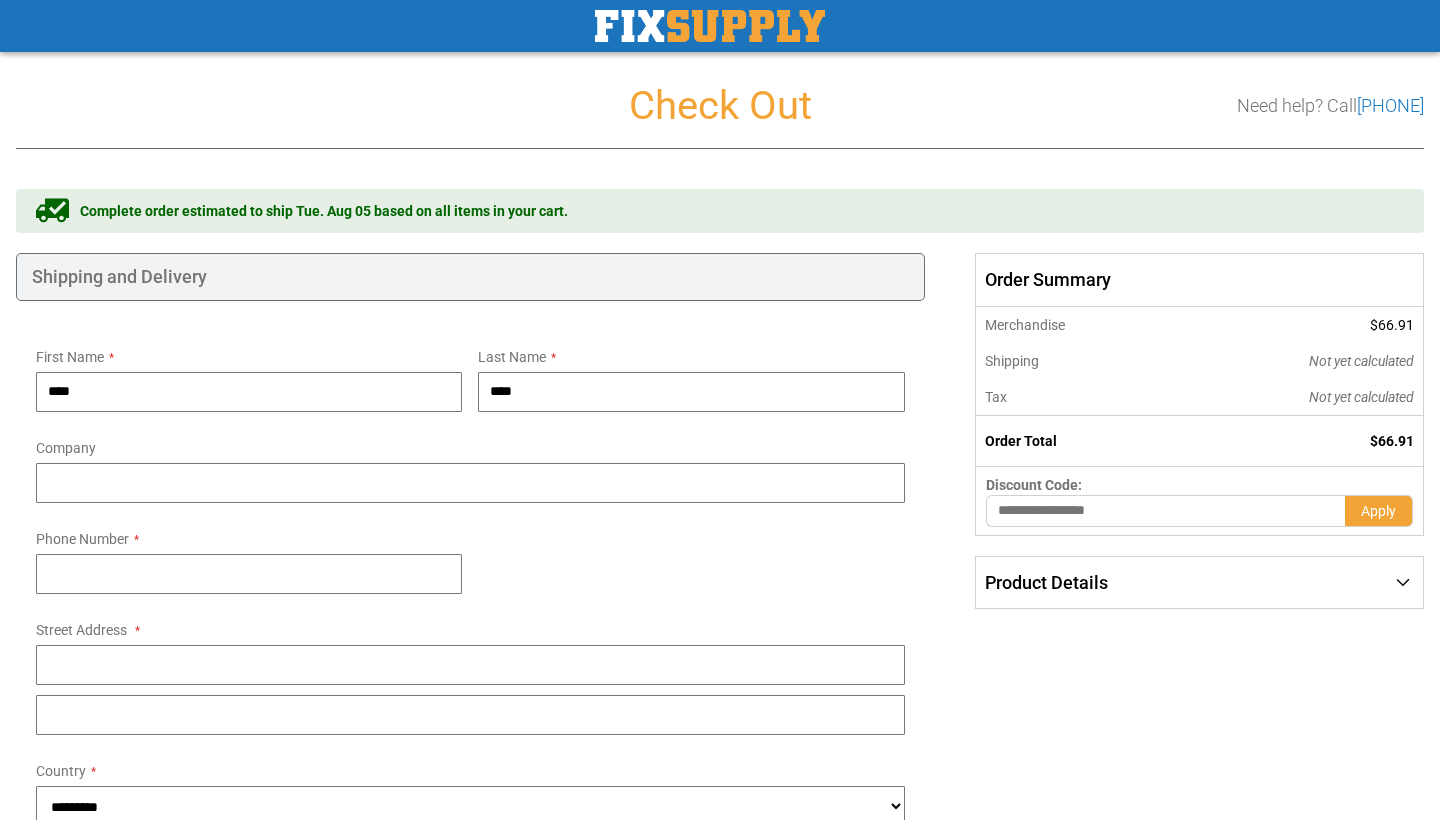 scroll, scrollTop: 0, scrollLeft: 0, axis: both 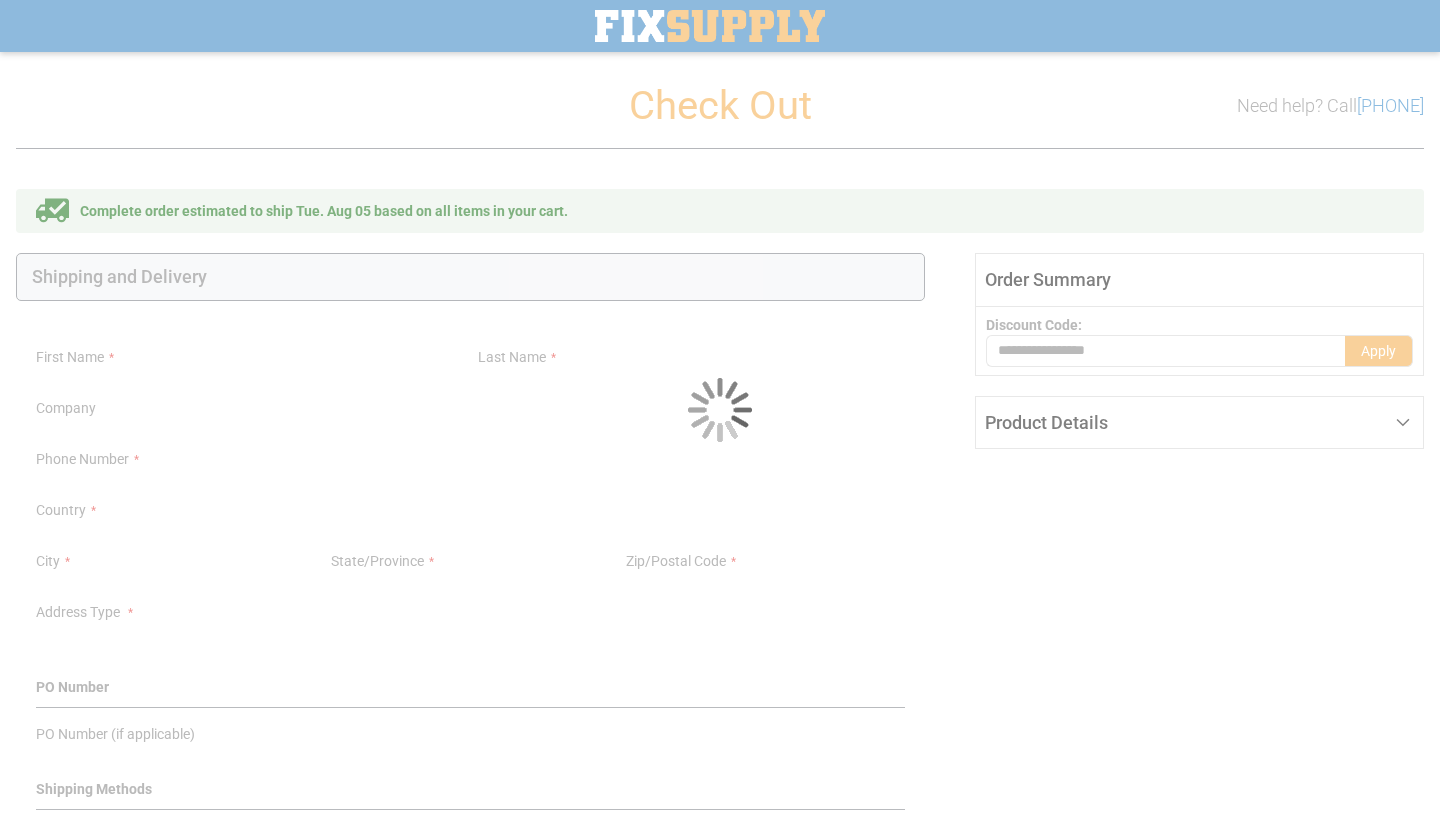 select on "**" 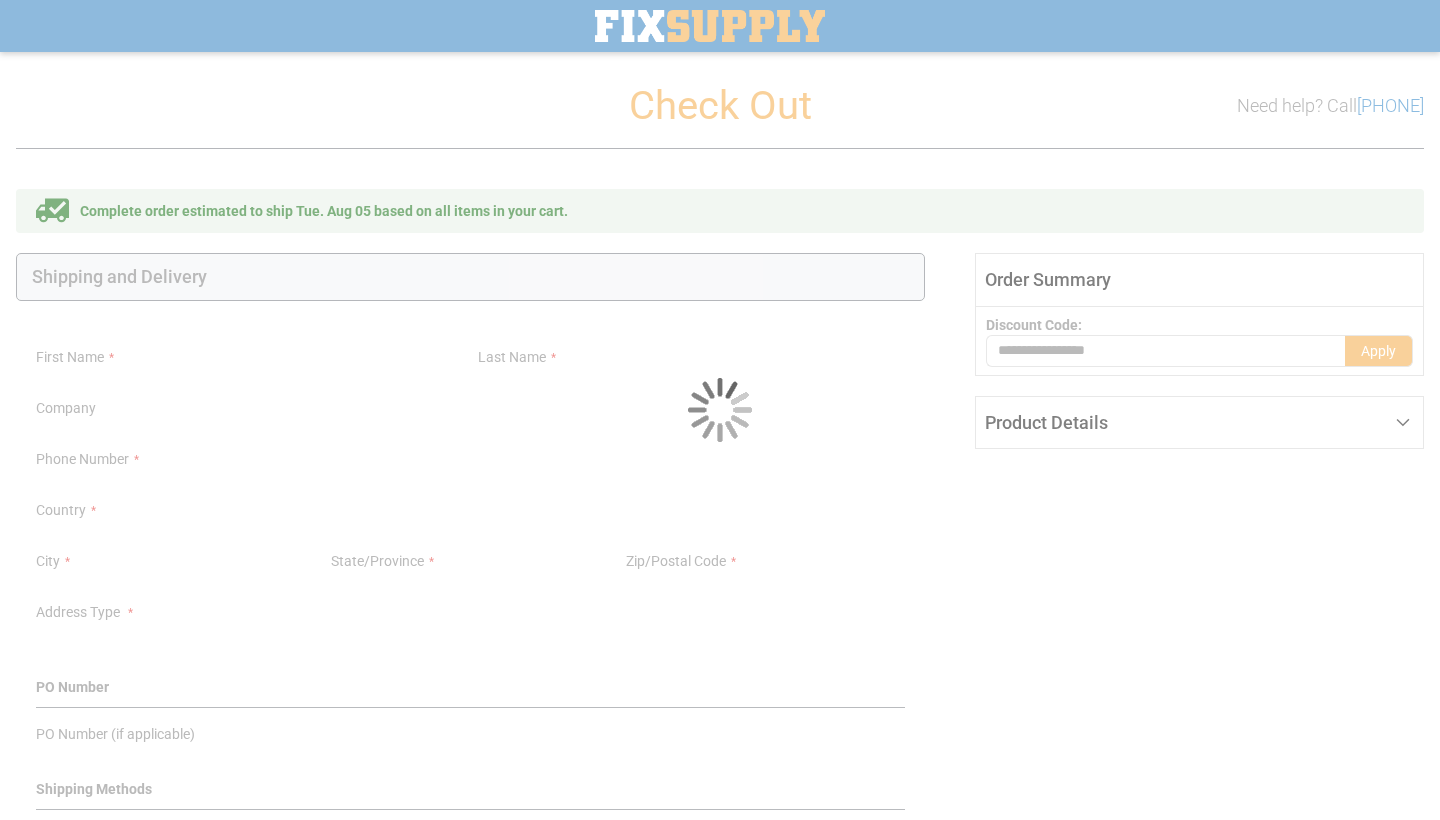 select on "***" 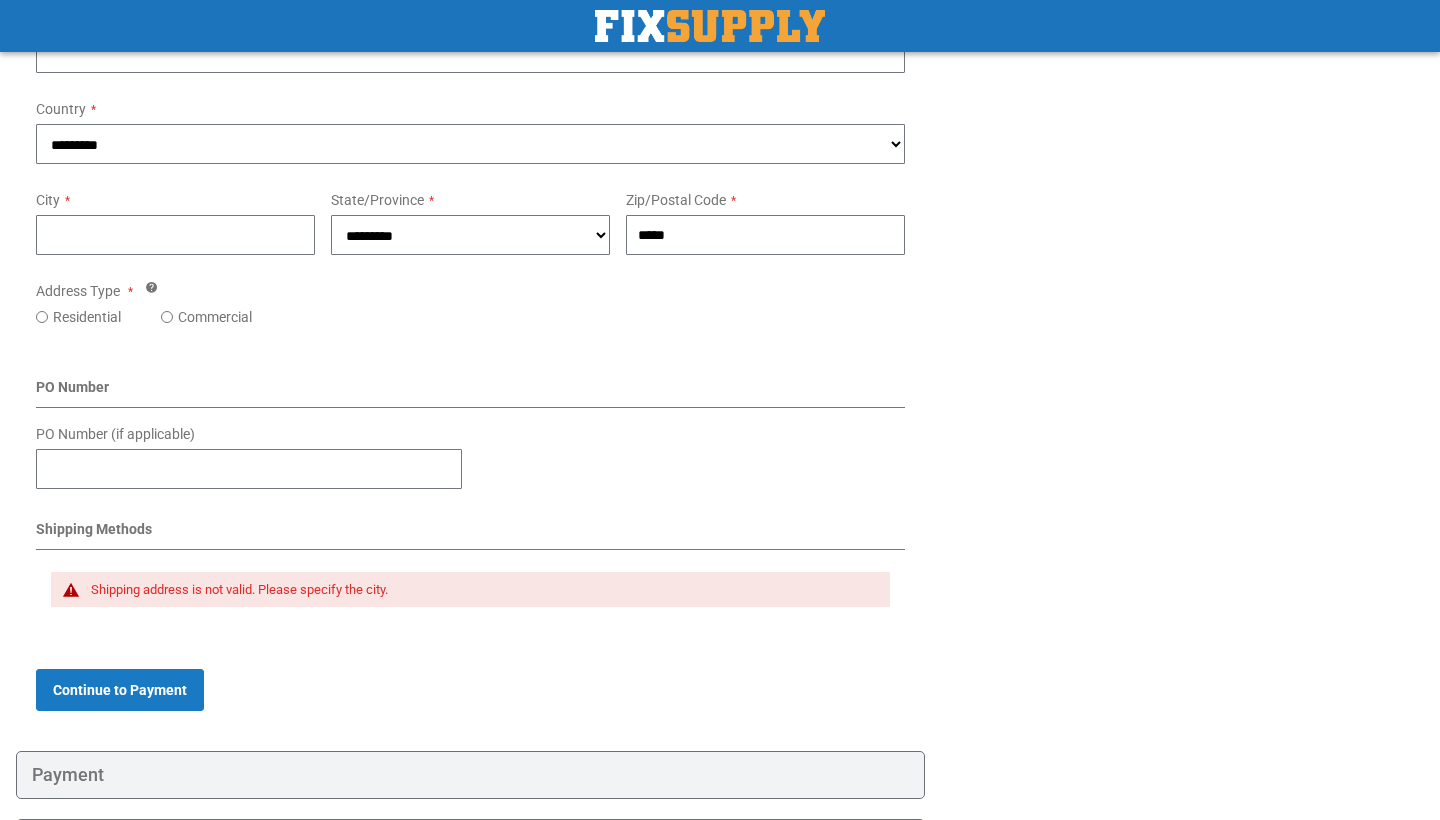 scroll, scrollTop: 663, scrollLeft: 0, axis: vertical 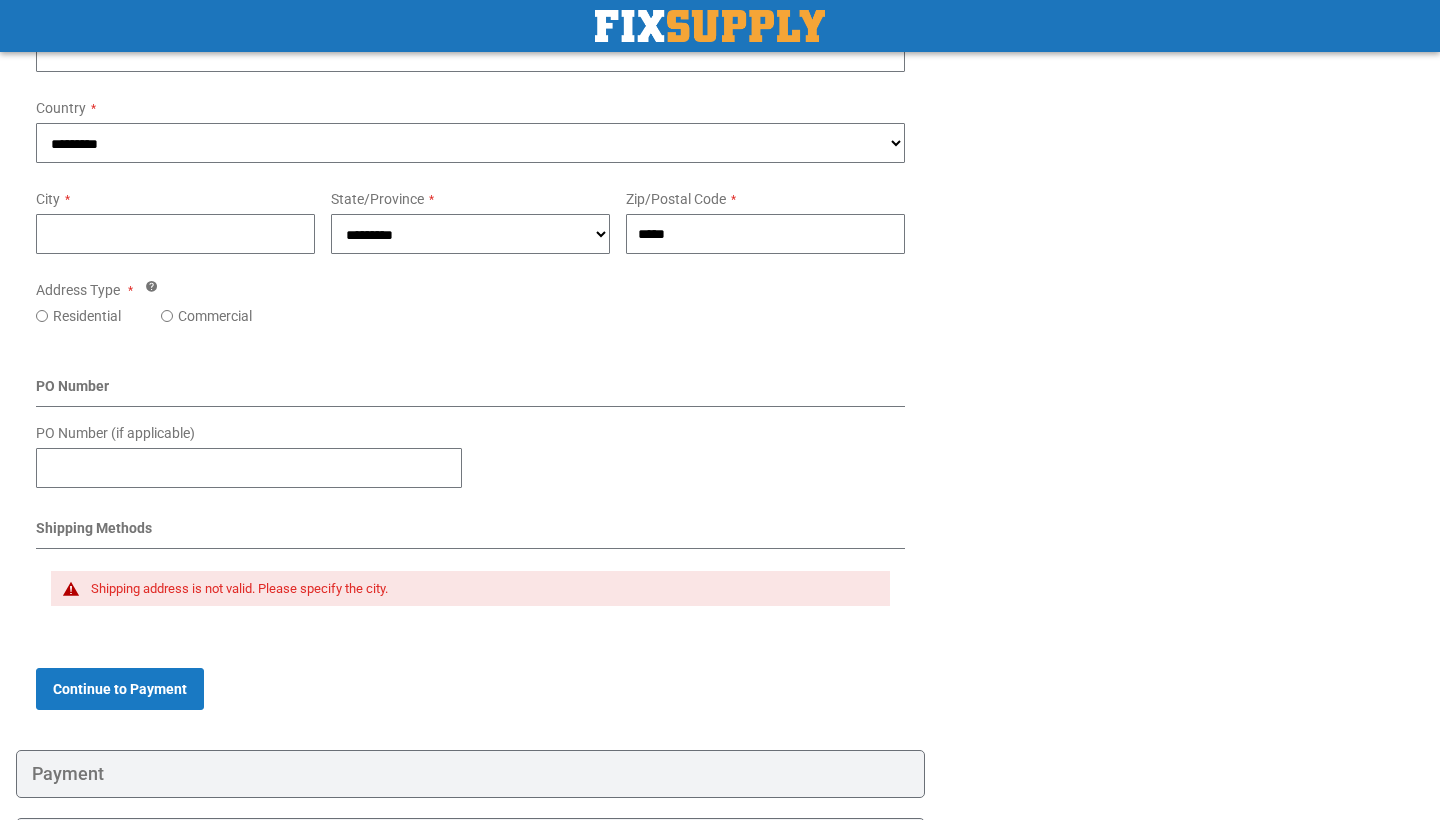 click on "Shipping address is not valid. Please specify the city." at bounding box center [470, 589] 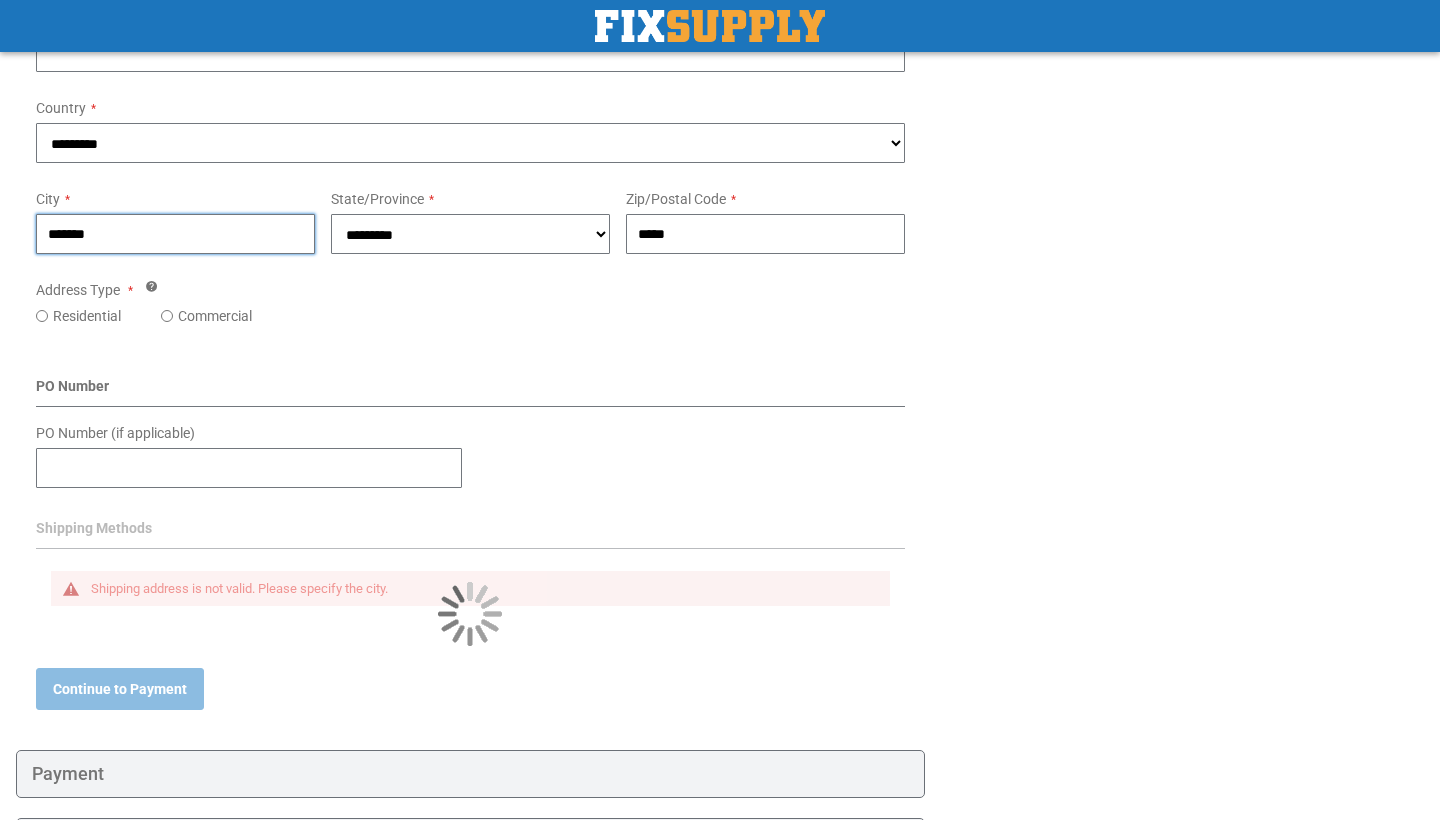 type on "*******" 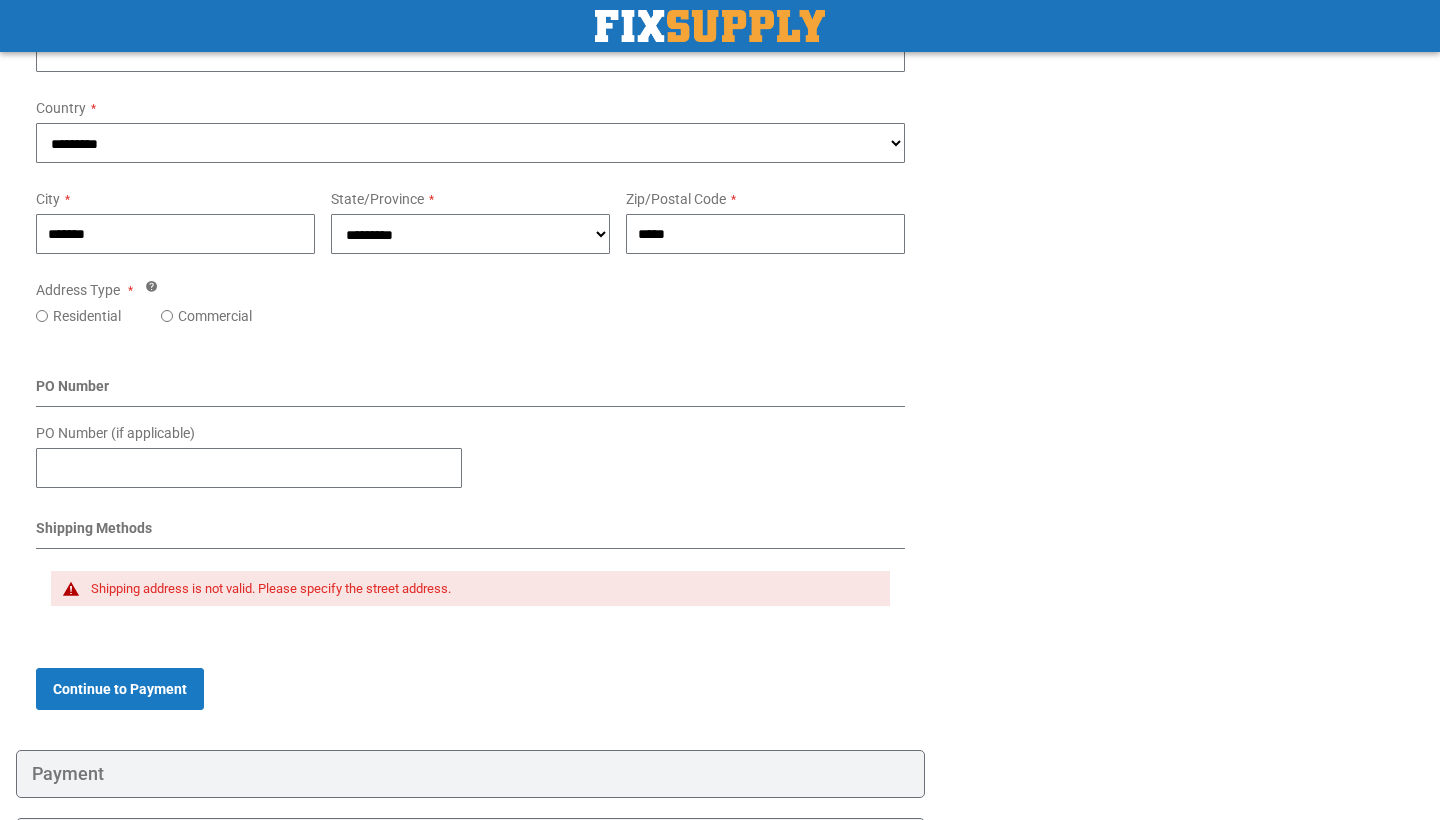 click on "Shipping address is not valid. Please specify the street address." at bounding box center [480, 589] 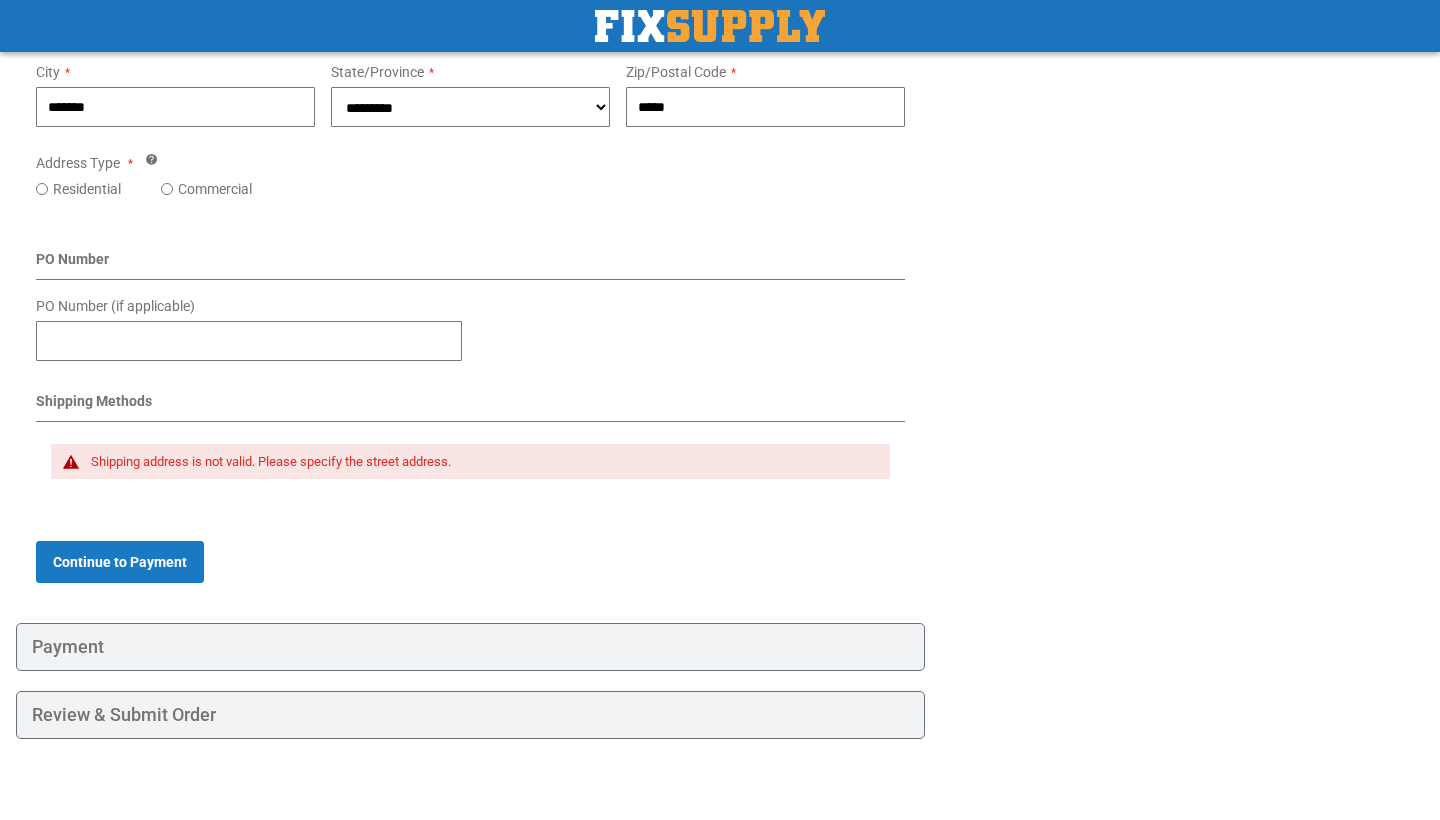 scroll, scrollTop: 783, scrollLeft: 0, axis: vertical 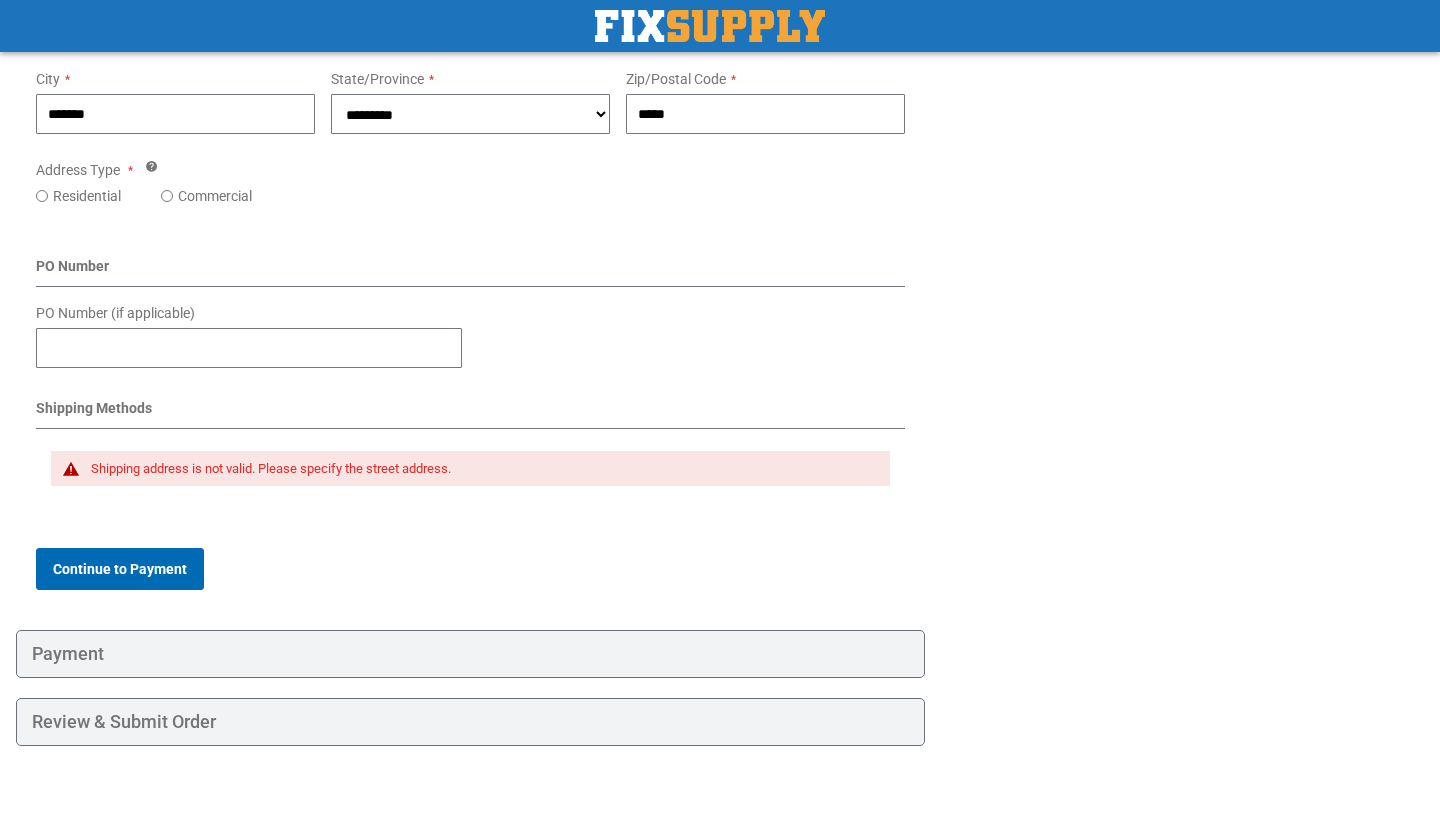 click on "Continue to Payment" at bounding box center (120, 569) 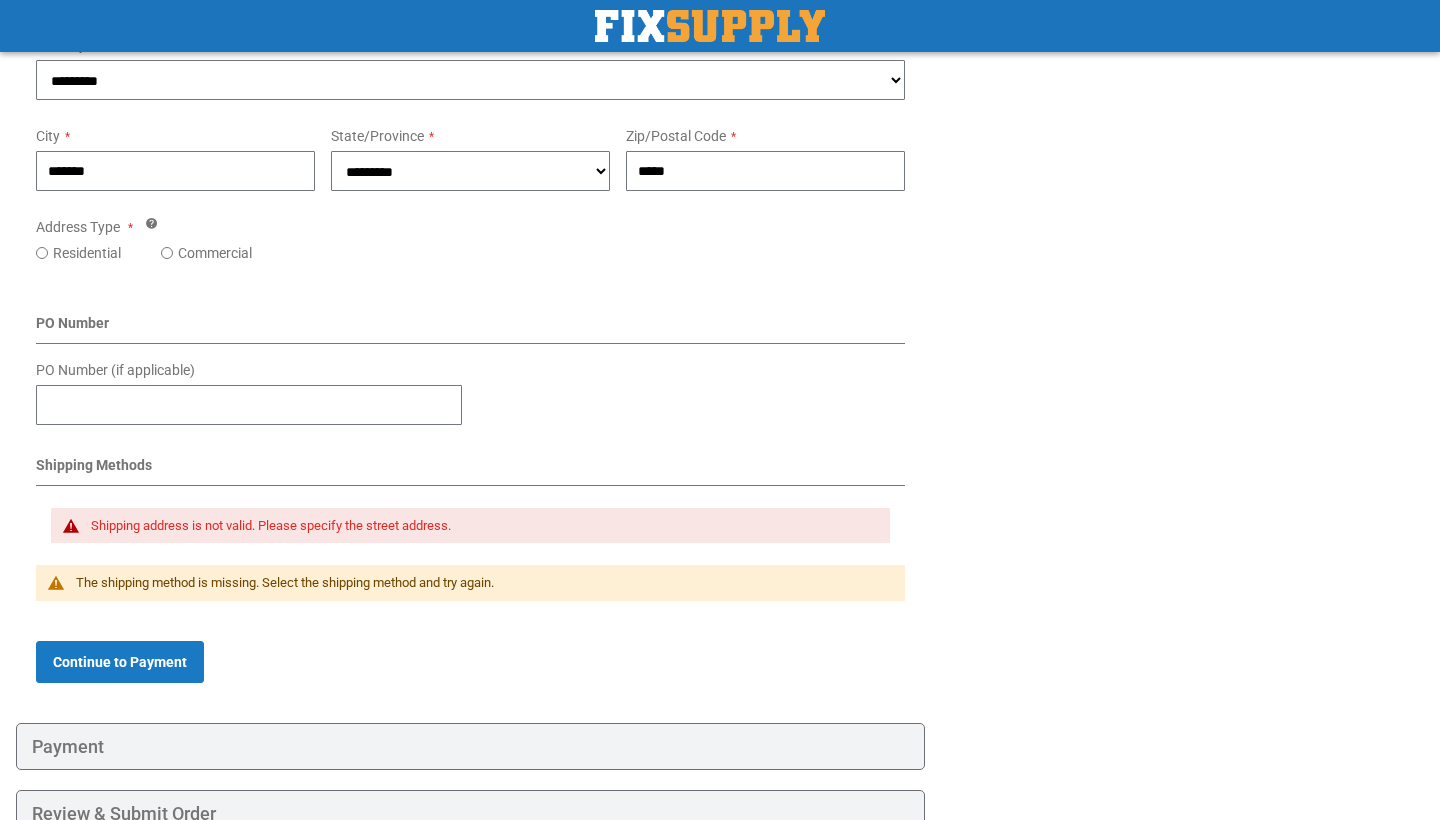 scroll, scrollTop: 723, scrollLeft: 0, axis: vertical 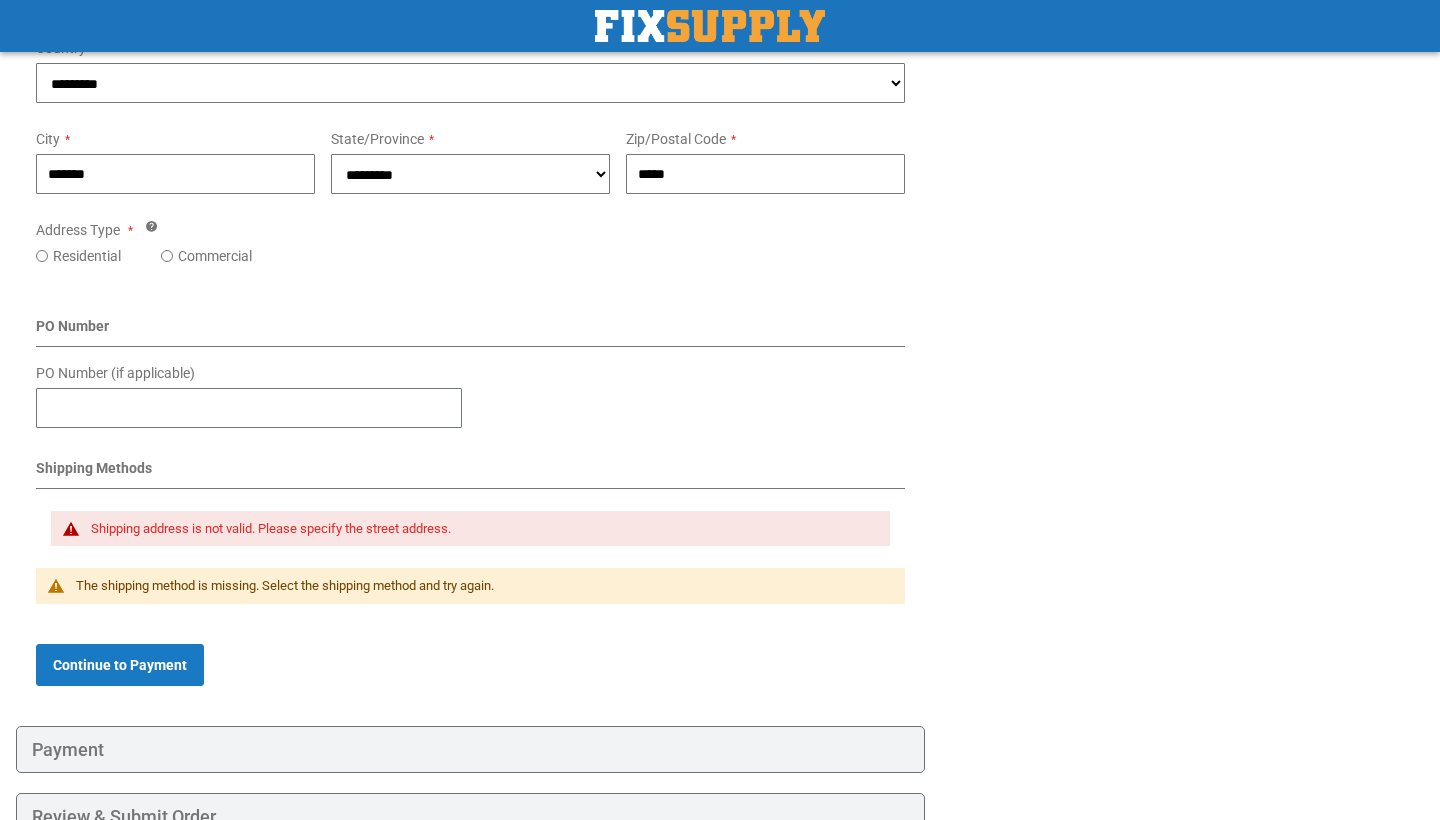 click on "Shipping Methods" at bounding box center (470, 473) 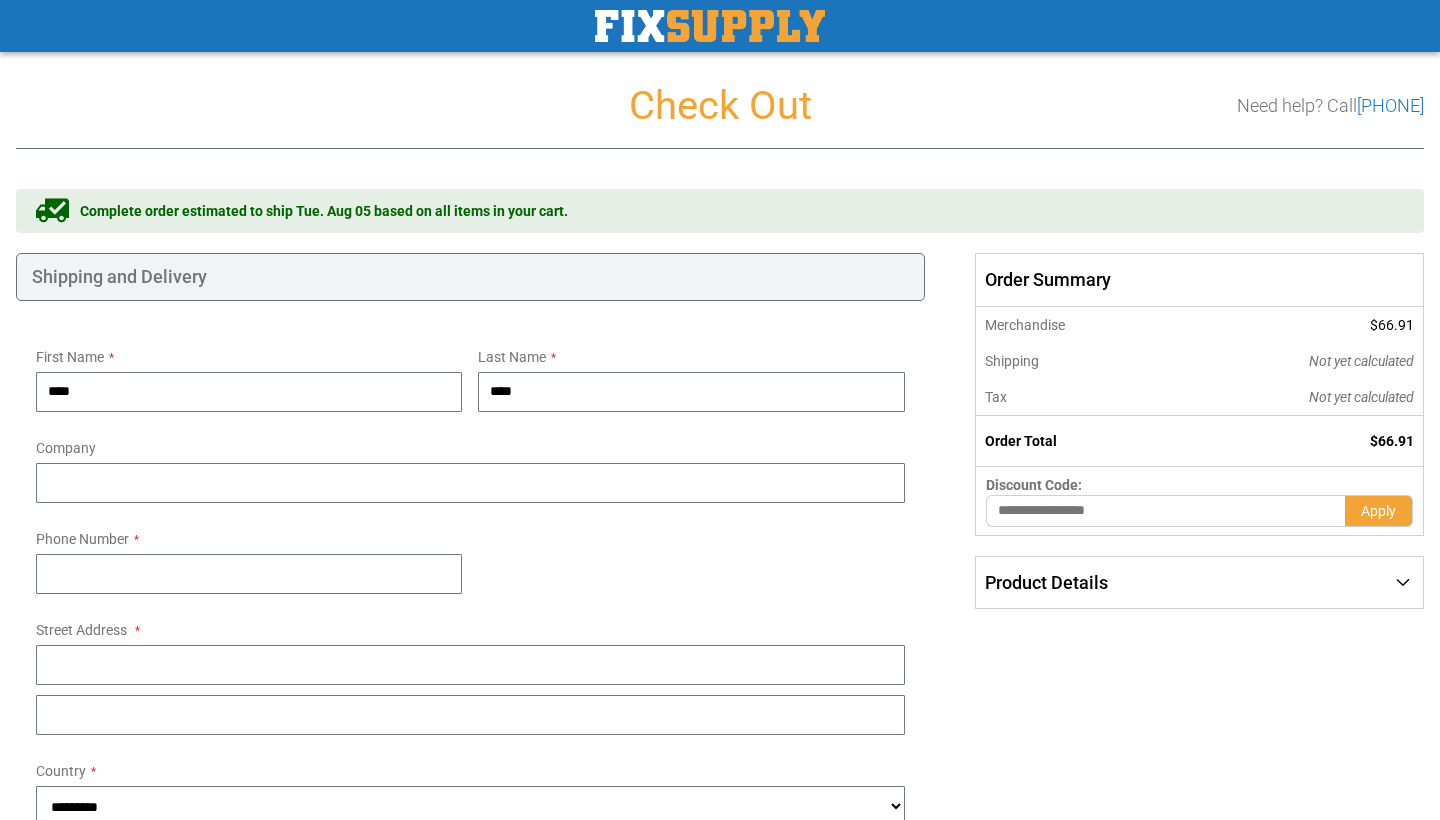 scroll, scrollTop: 0, scrollLeft: 0, axis: both 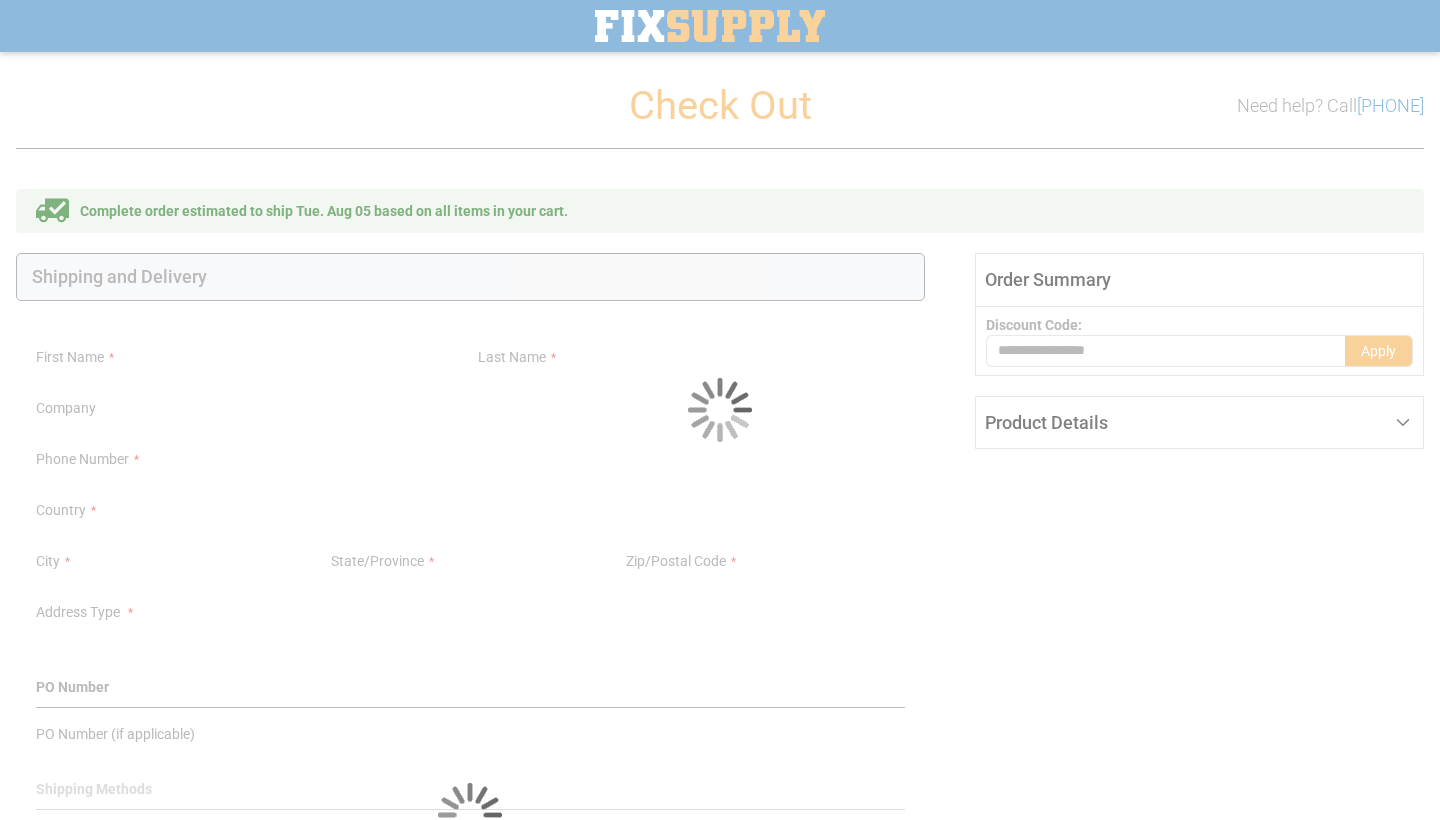 select on "**" 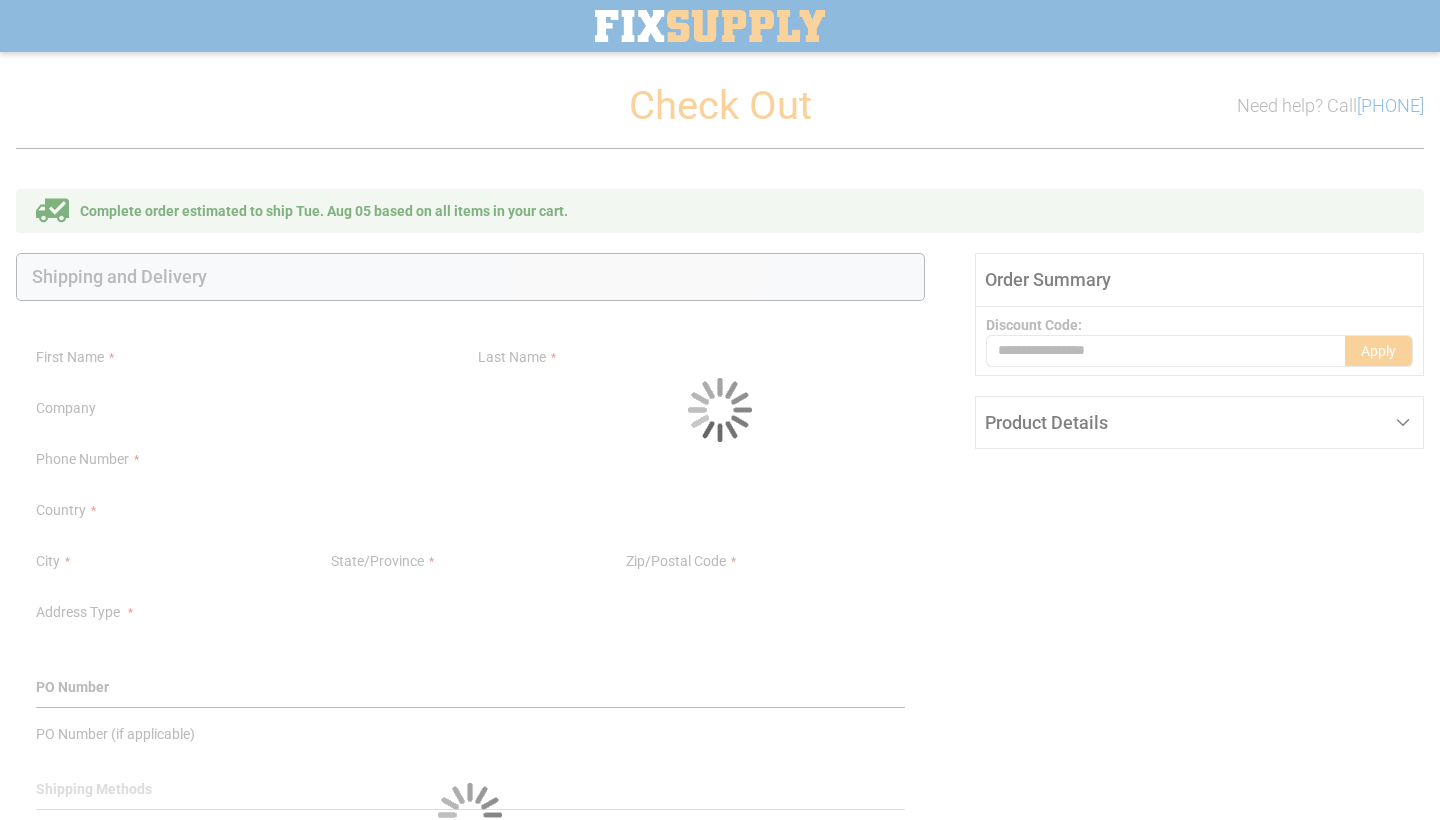 select on "***" 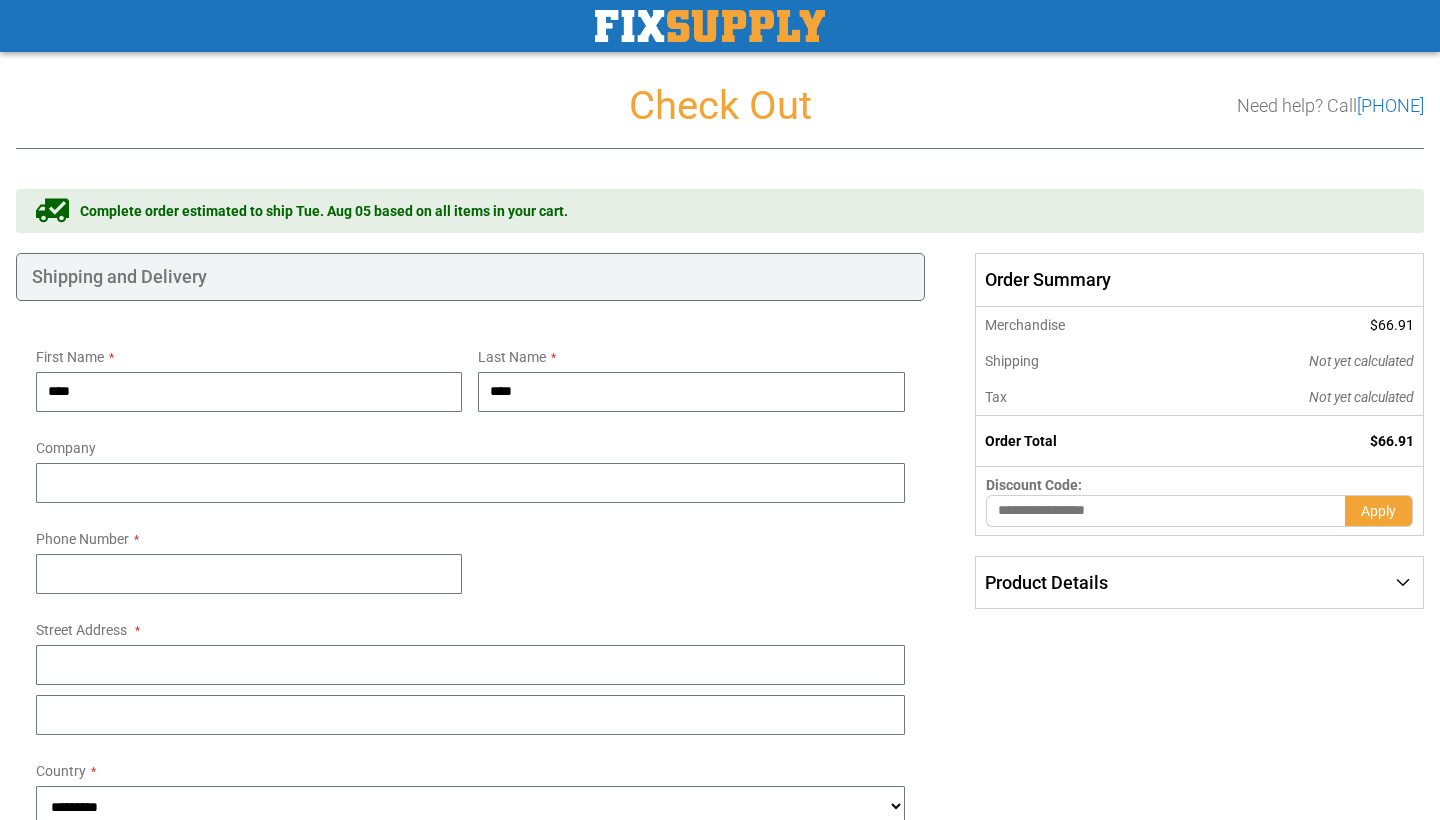 scroll, scrollTop: 0, scrollLeft: 0, axis: both 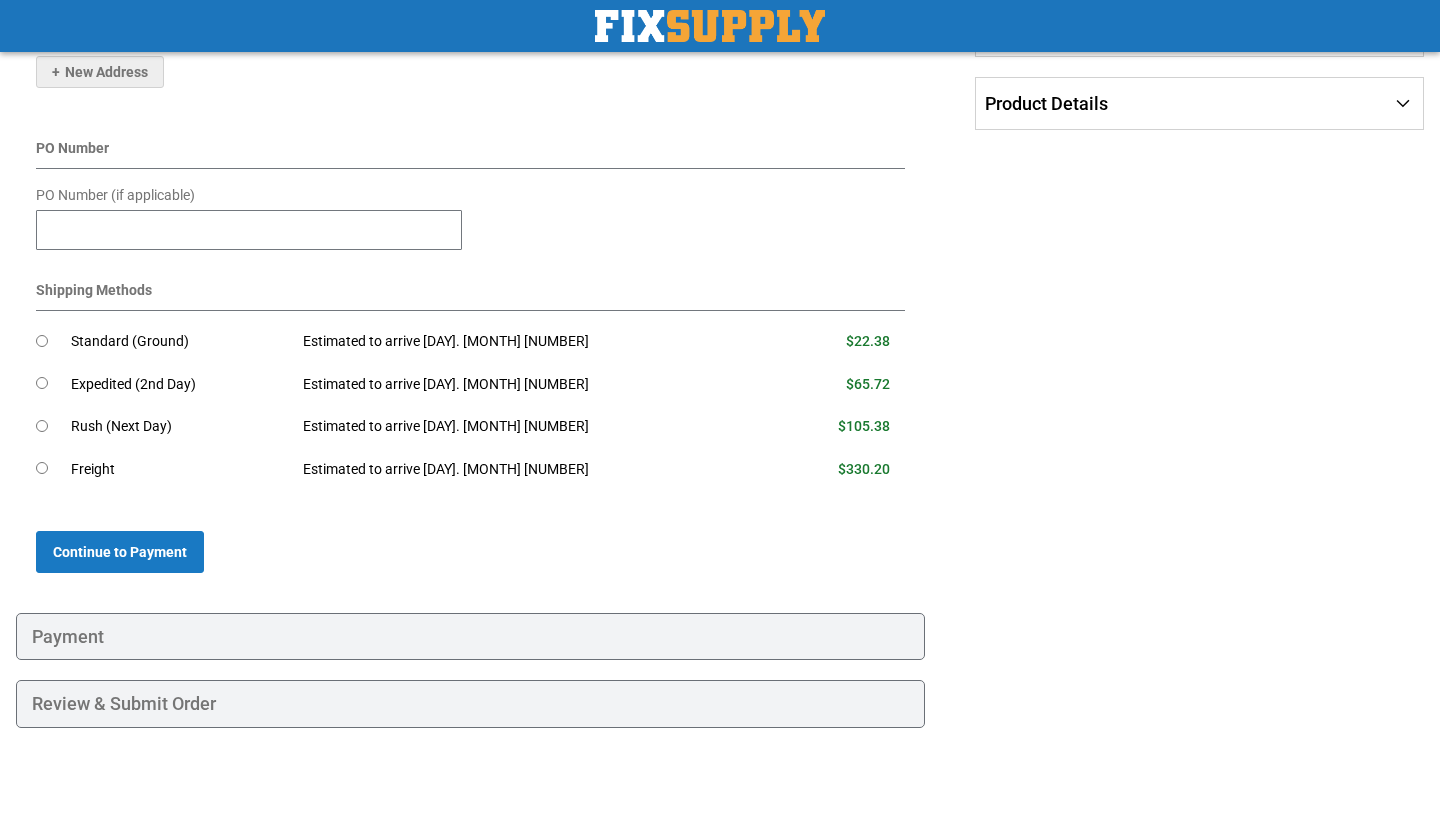 drag, startPoint x: 148, startPoint y: 549, endPoint x: 779, endPoint y: 490, distance: 633.7523 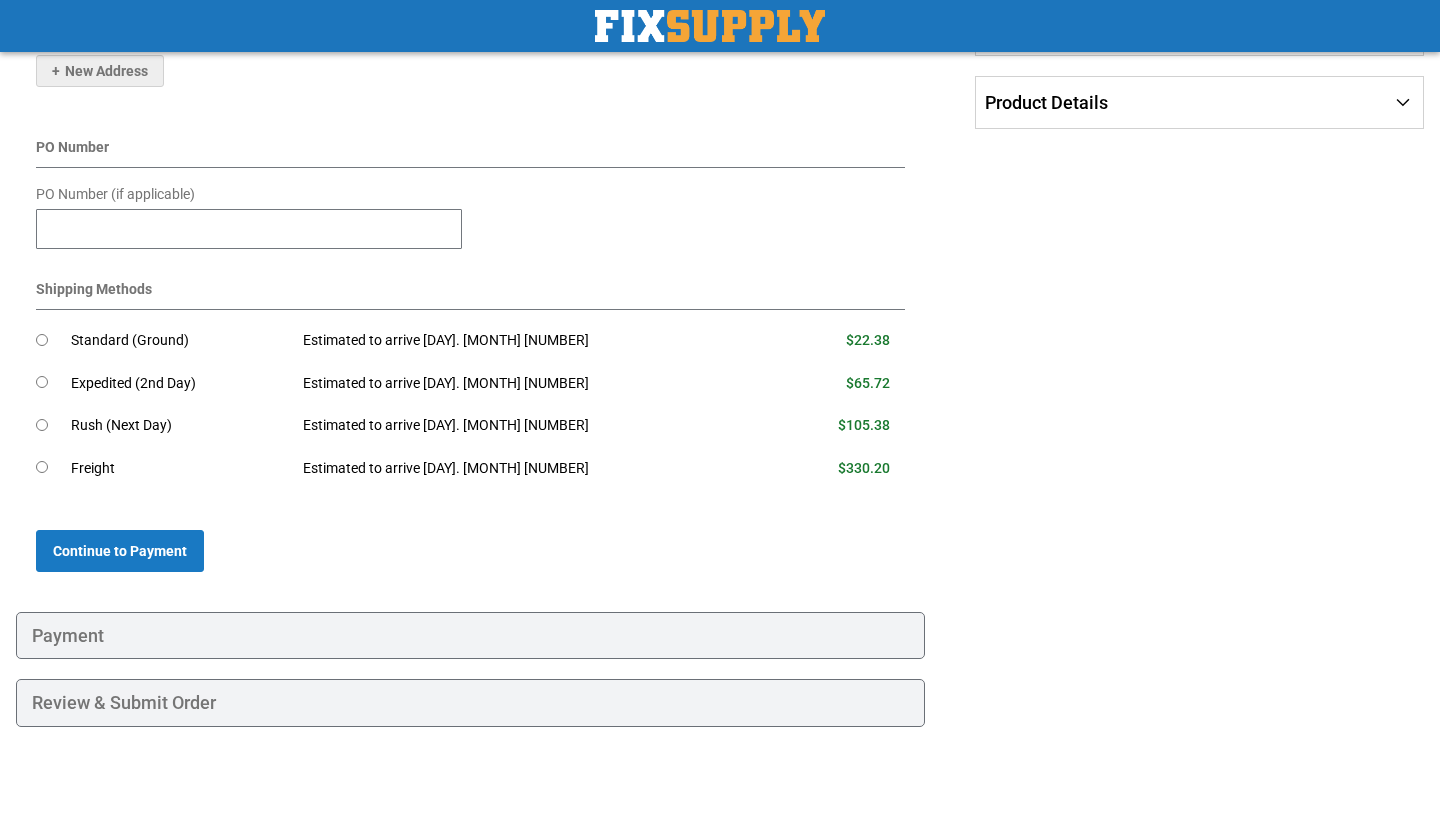 scroll, scrollTop: 499, scrollLeft: 0, axis: vertical 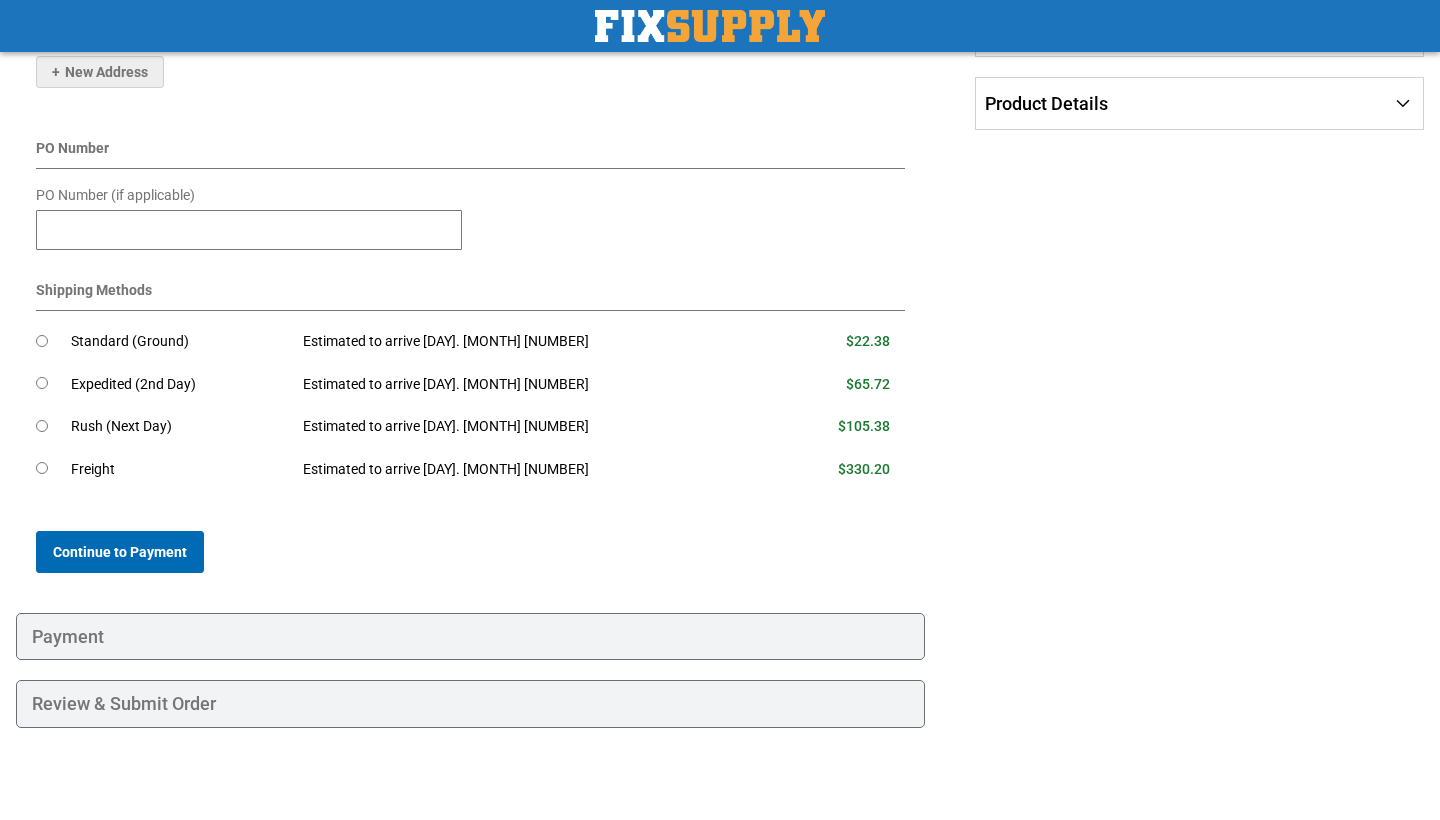 click on "Continue to Payment" at bounding box center [120, 552] 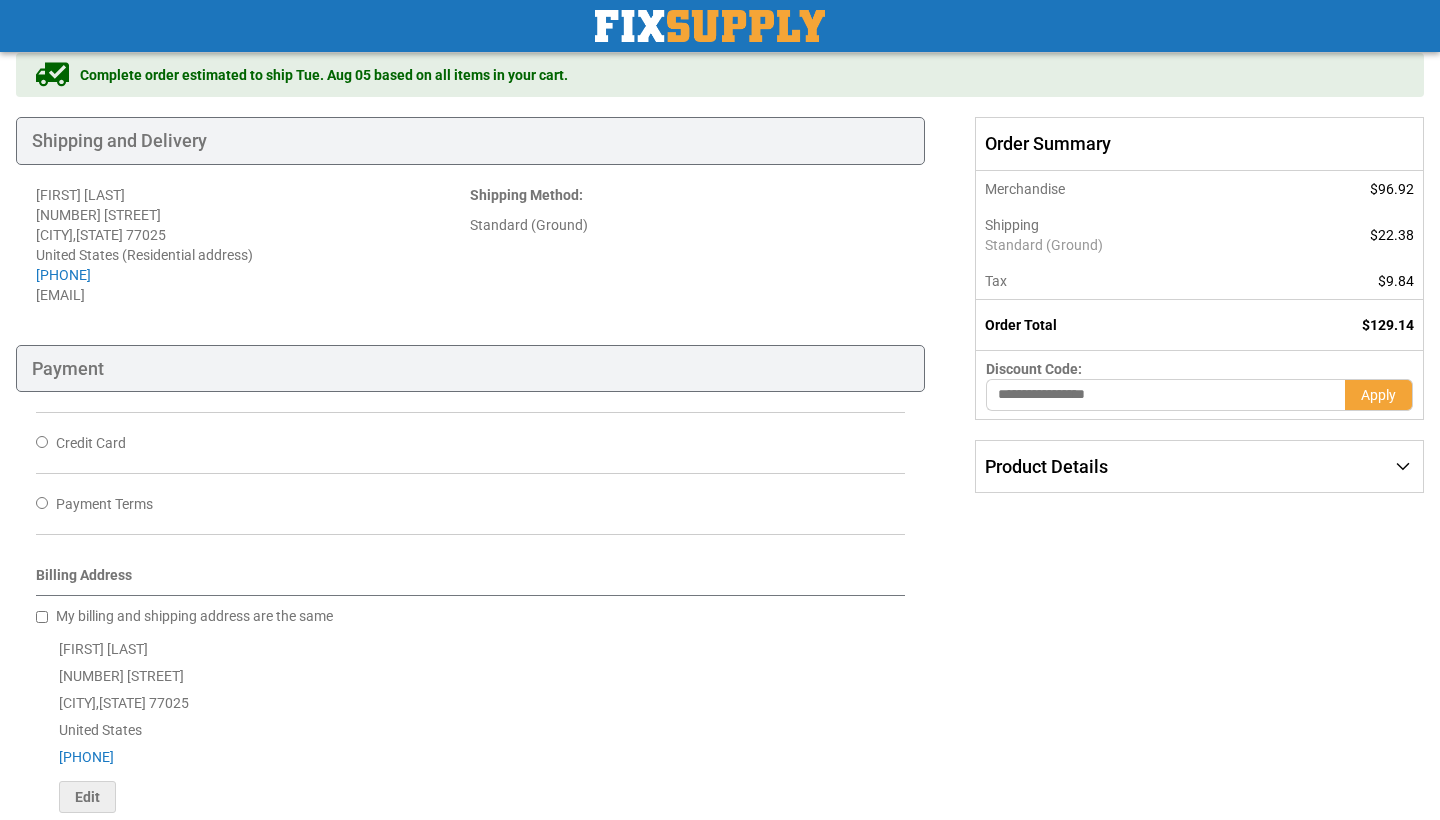 scroll, scrollTop: 47, scrollLeft: 0, axis: vertical 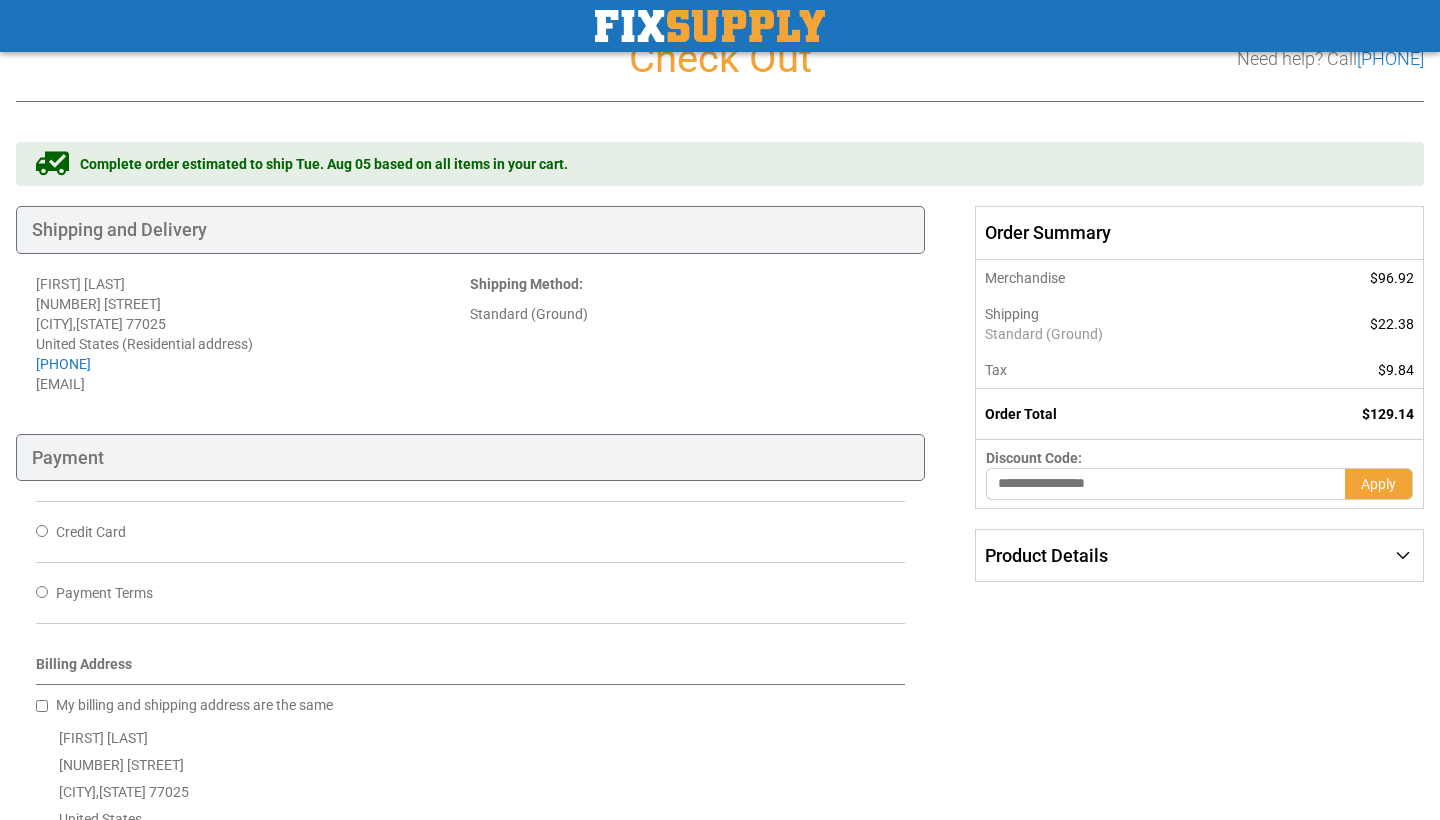 click on "Credit Card" at bounding box center (470, 531) 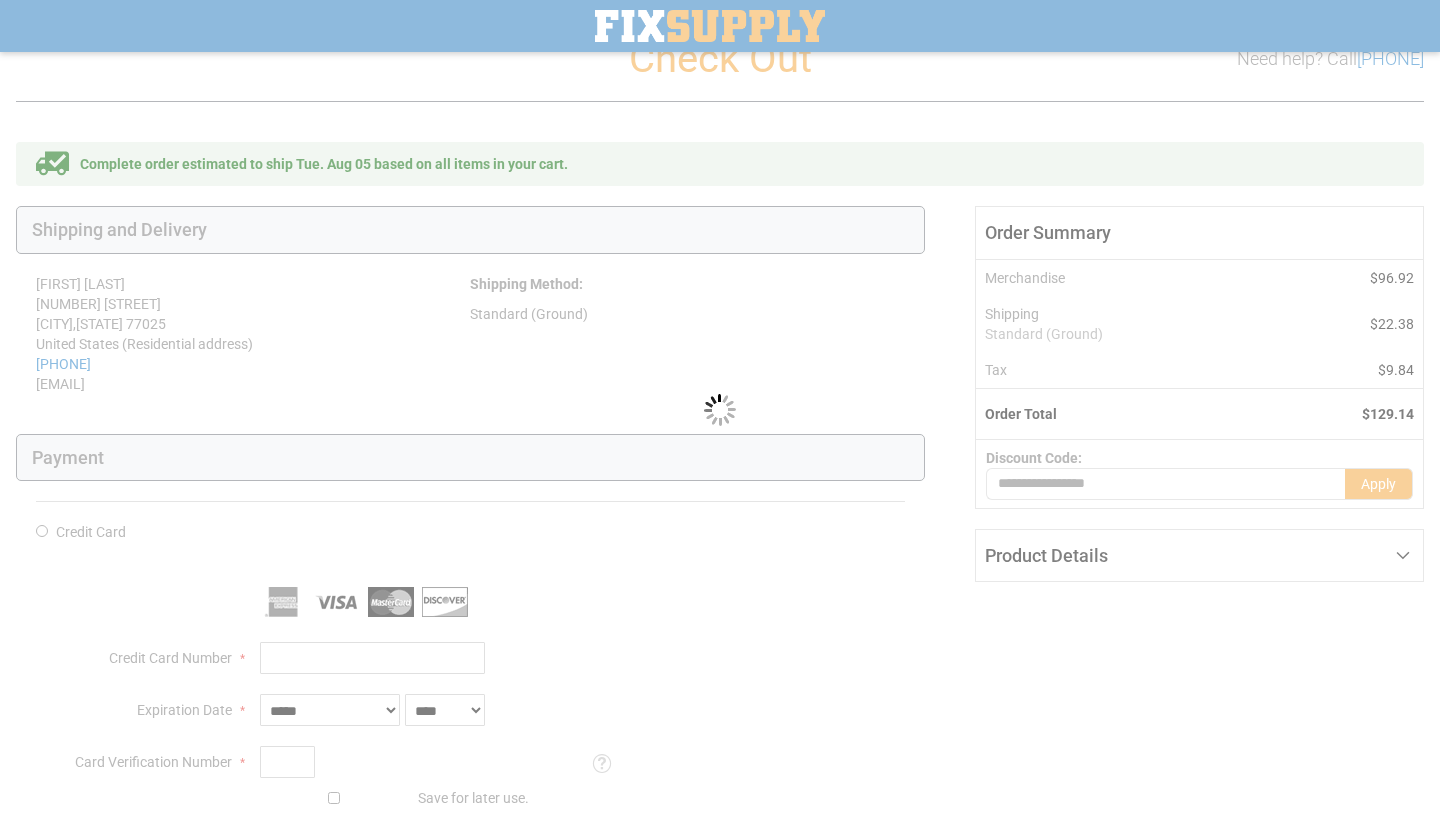 click on "Please wait..." at bounding box center [720, 410] 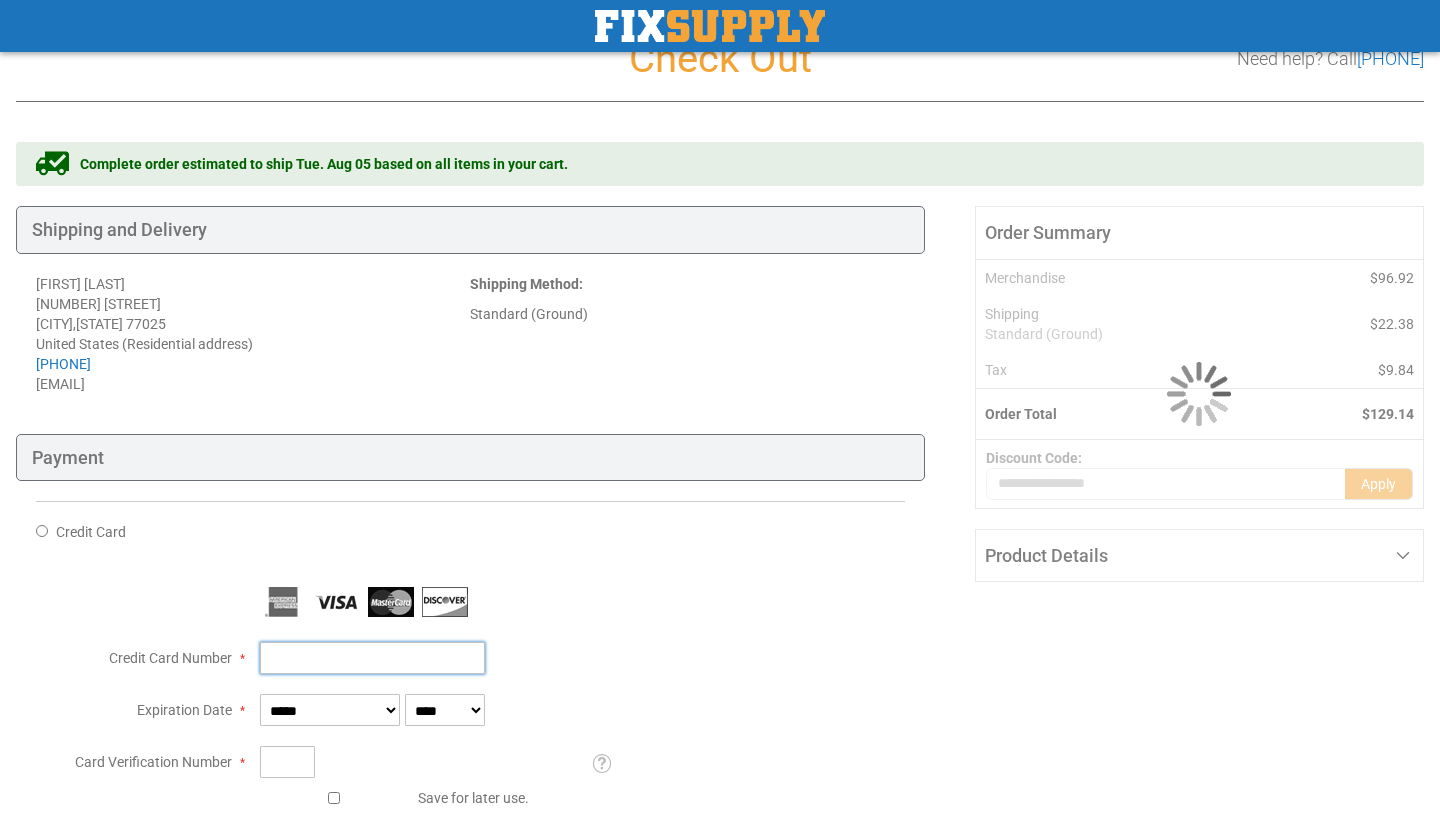 click on "Credit Card Number" at bounding box center (372, 658) 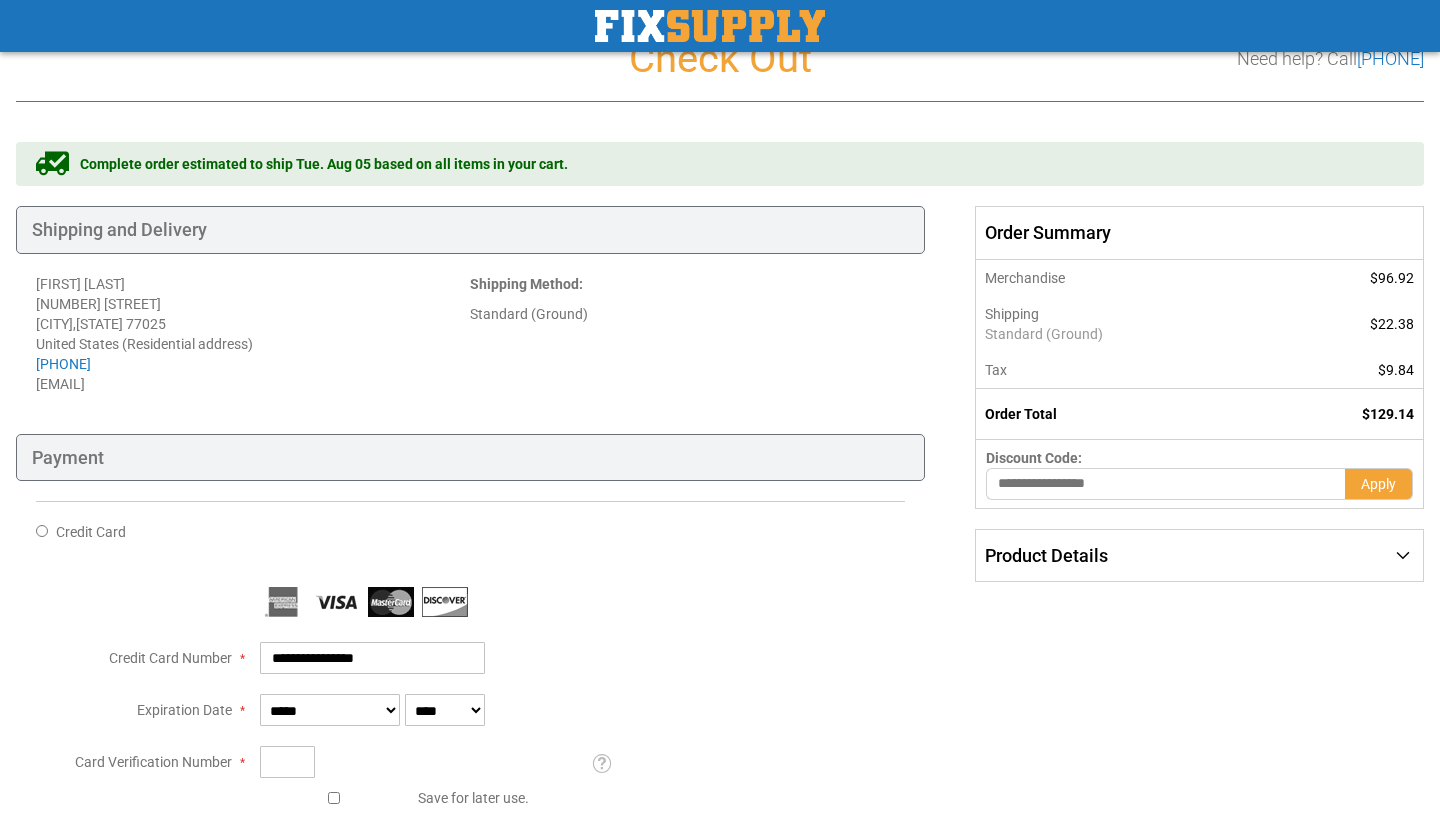 type on "**********" 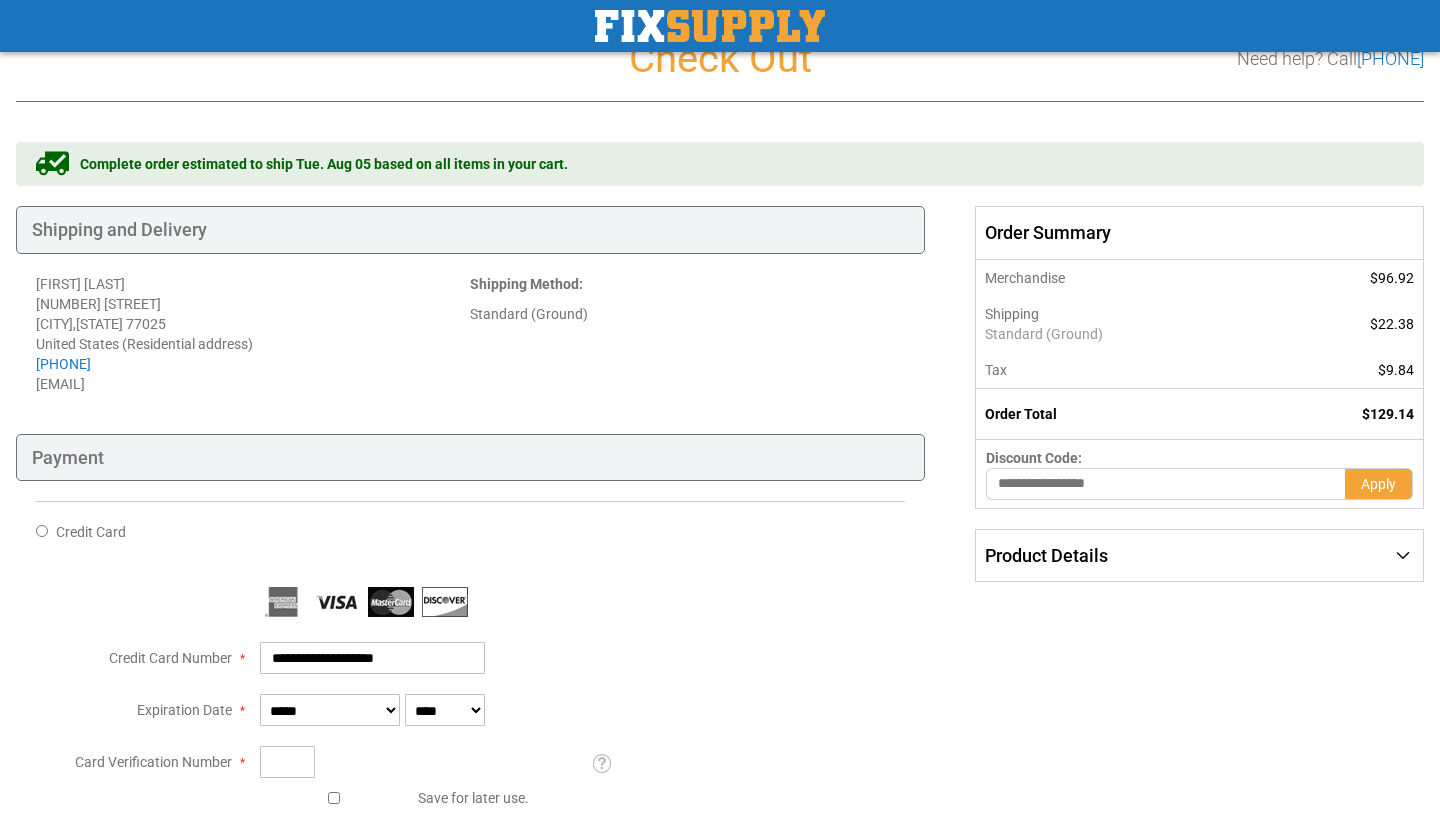 select on "*" 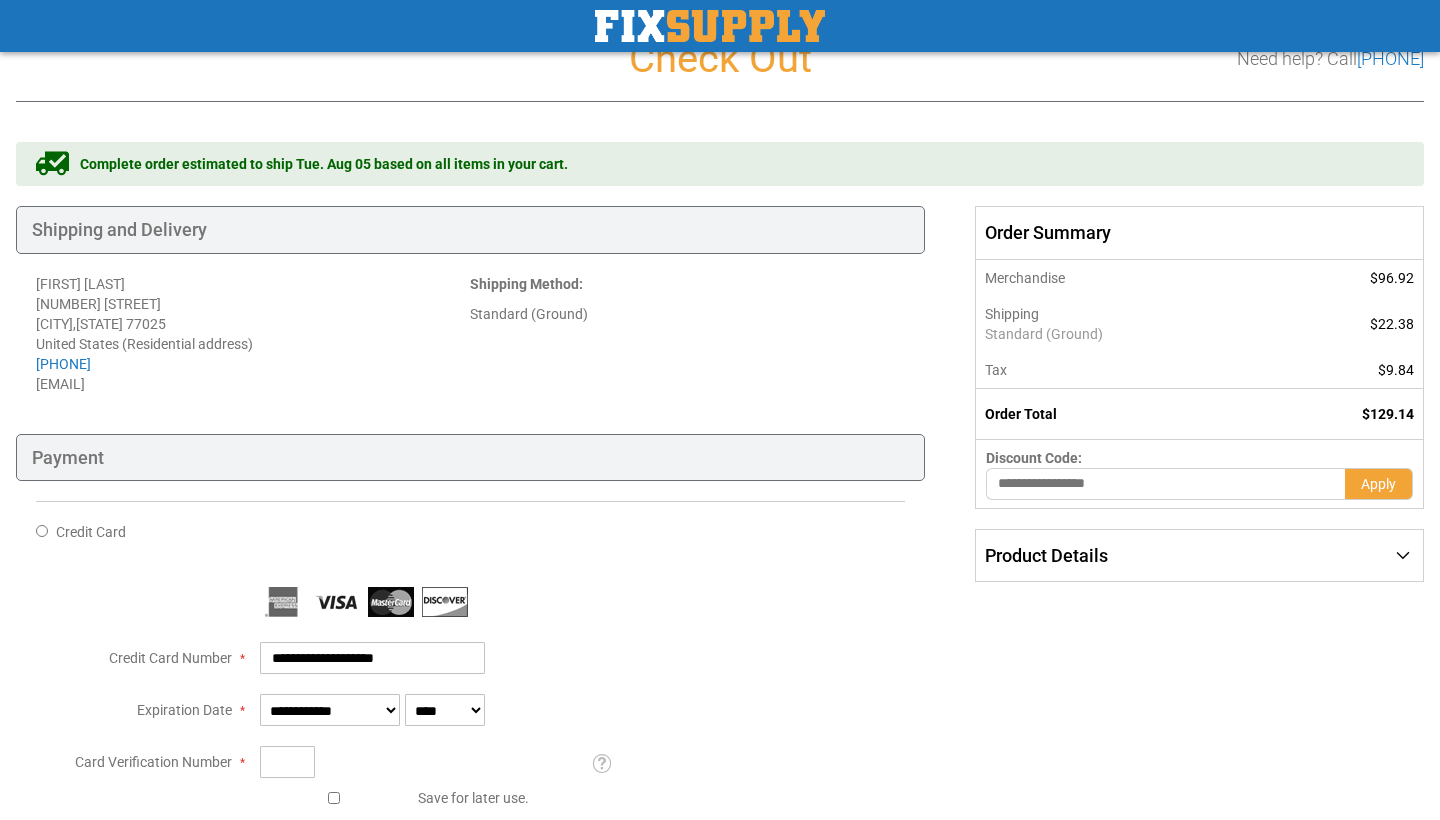 select on "****" 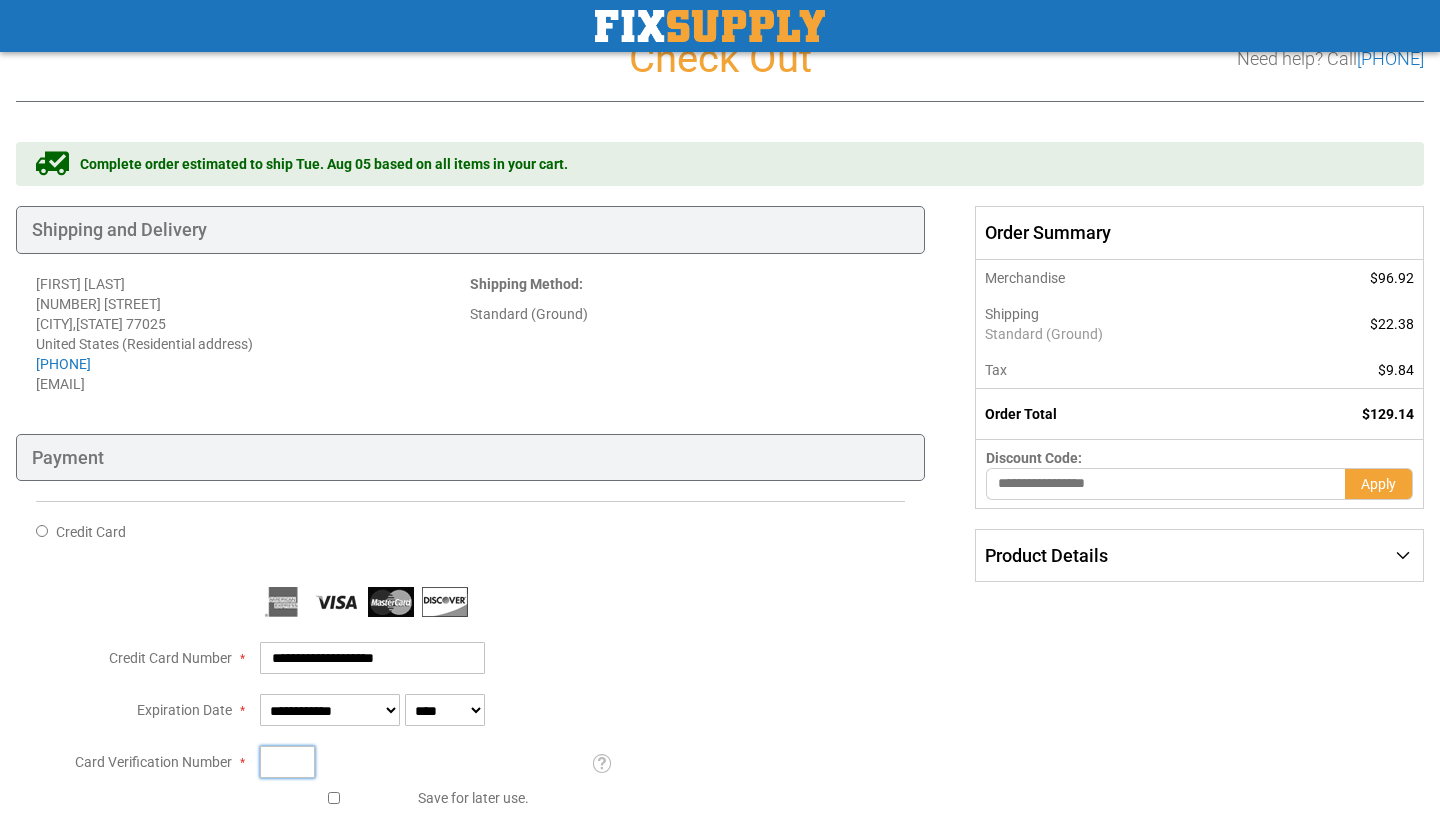 type on "***" 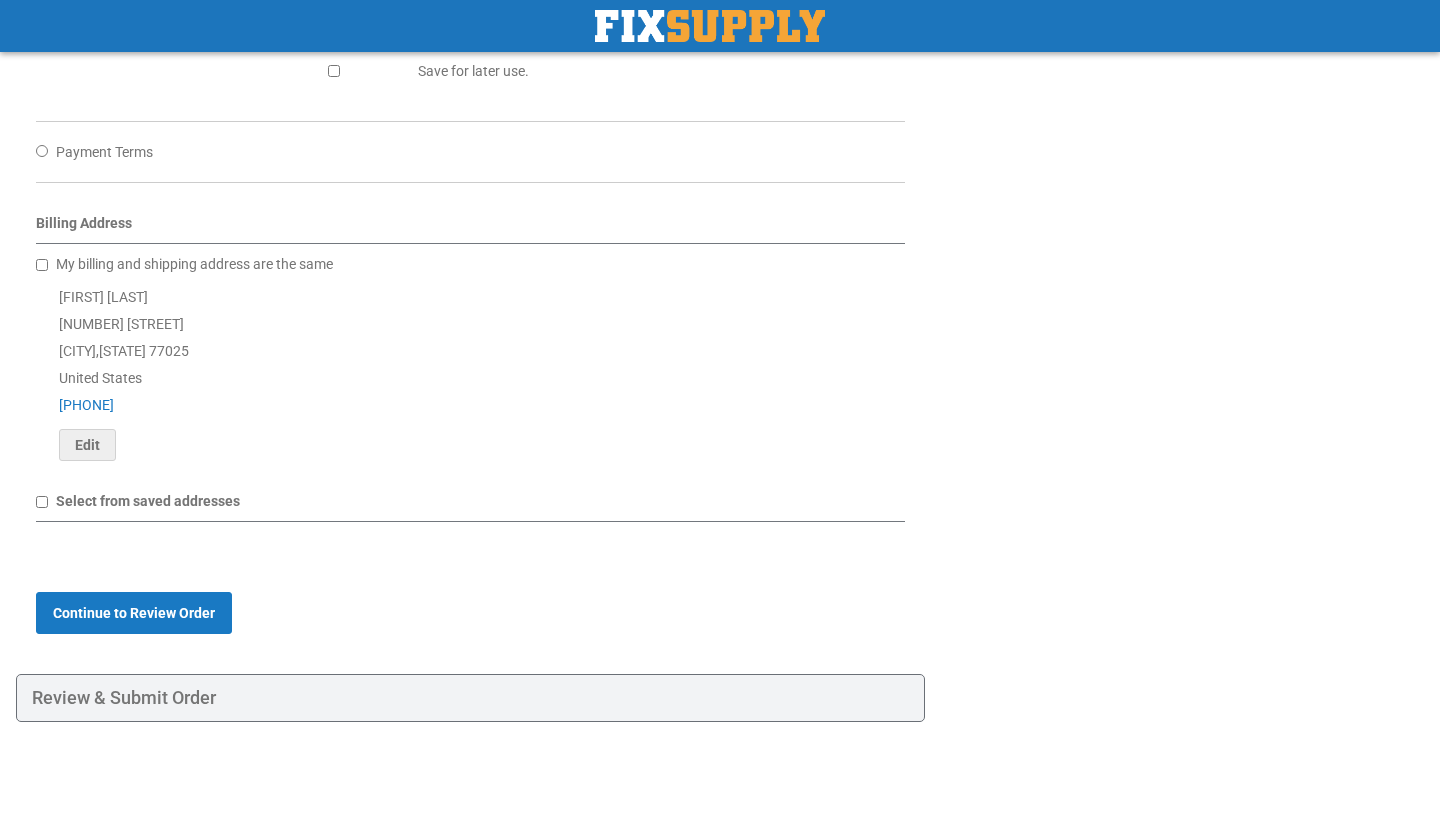 scroll, scrollTop: 781, scrollLeft: 0, axis: vertical 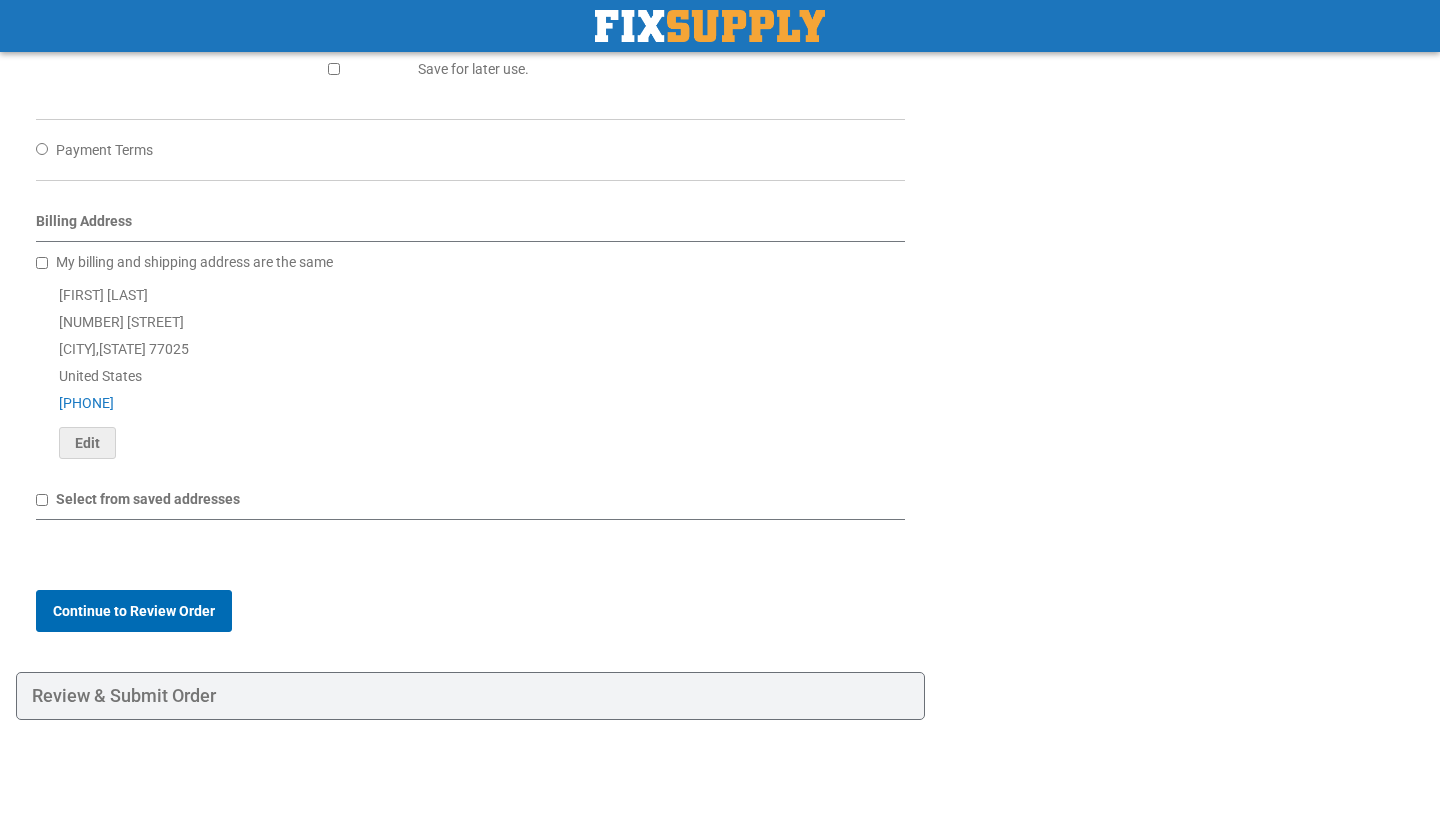click on "Continue to Review Order" at bounding box center [134, 611] 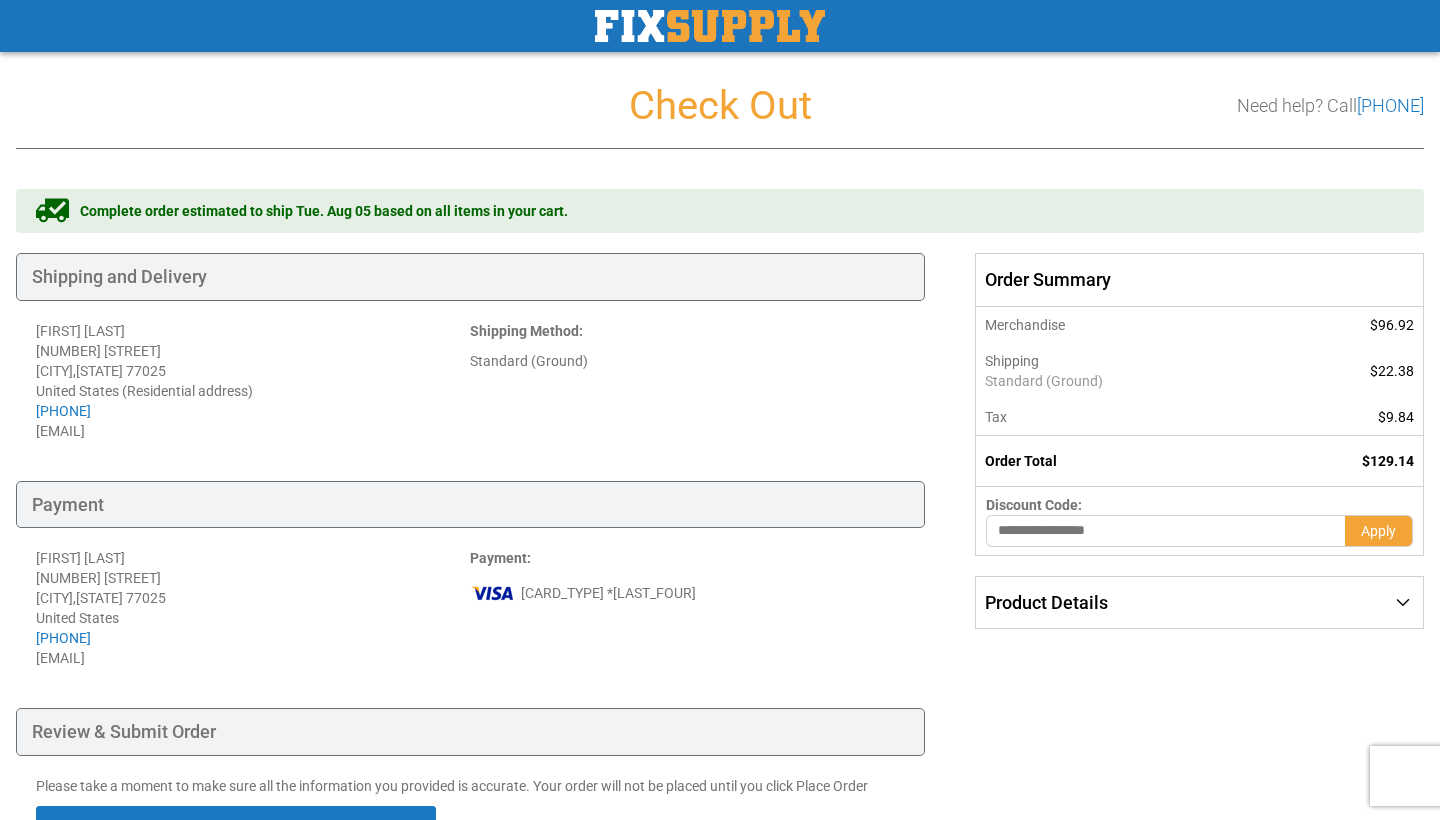 scroll, scrollTop: 0, scrollLeft: 0, axis: both 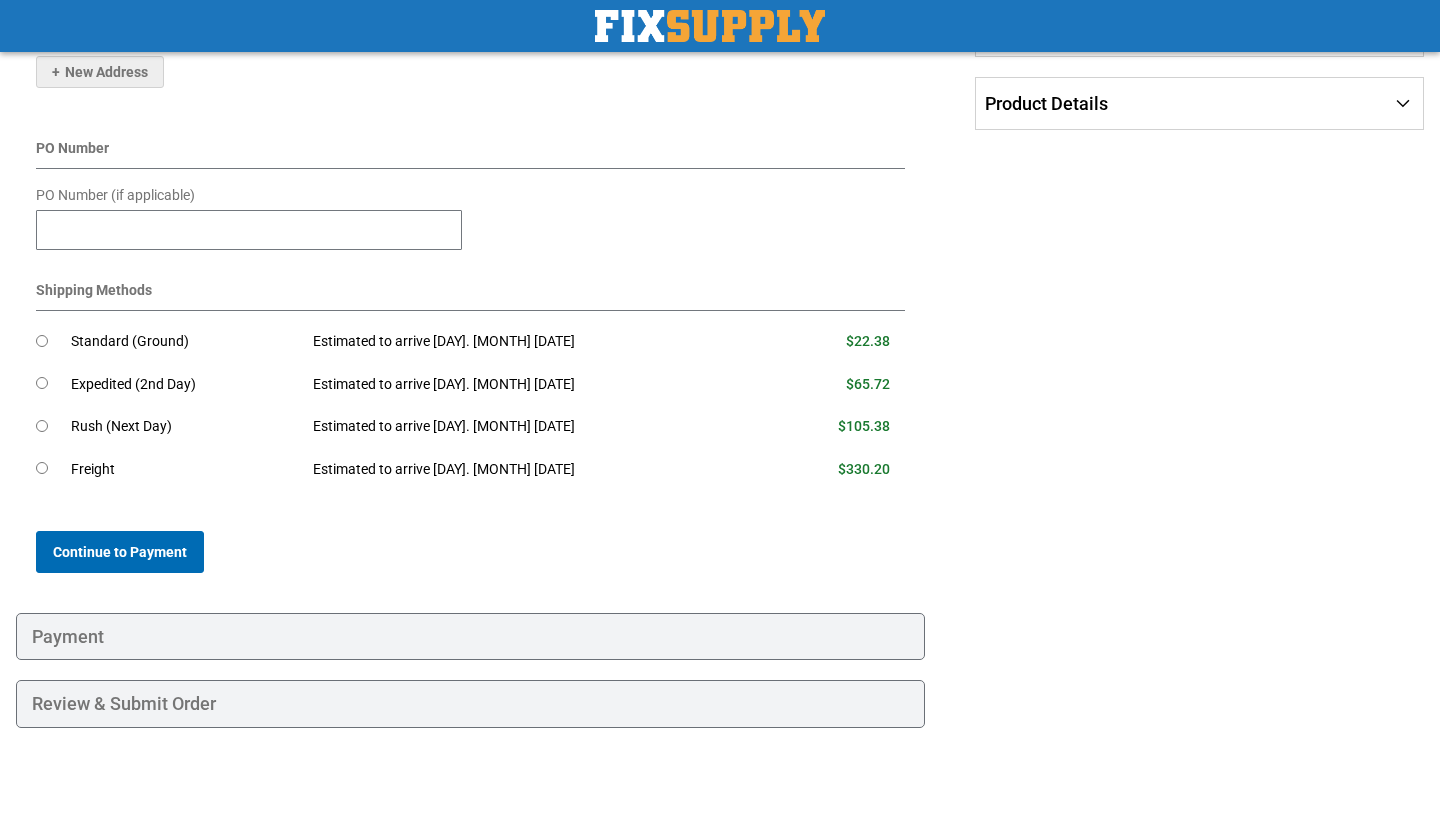 click on "Continue to Payment" at bounding box center [120, 552] 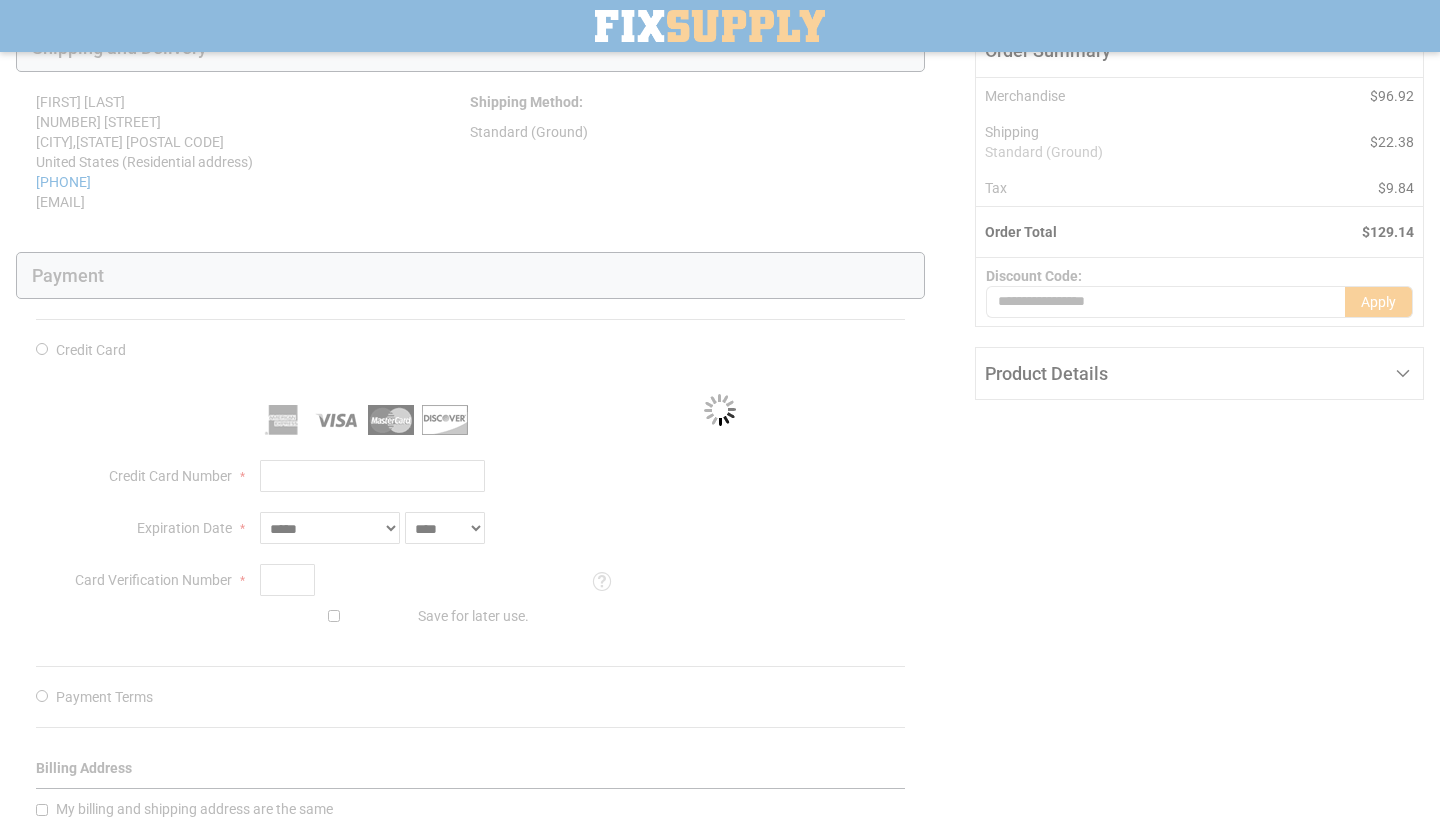 scroll, scrollTop: 239, scrollLeft: 0, axis: vertical 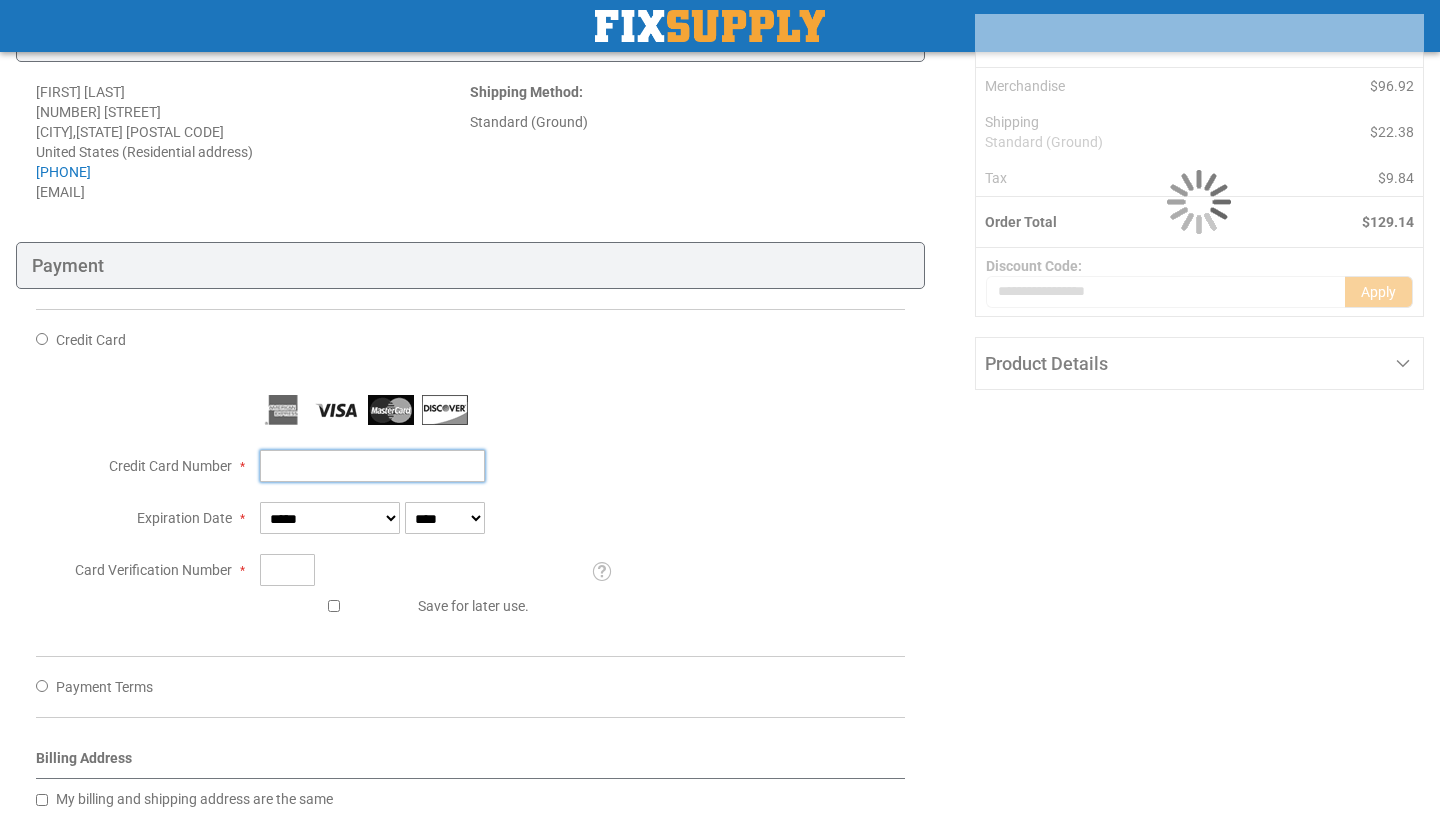 click on "Credit Card Number" at bounding box center (372, 466) 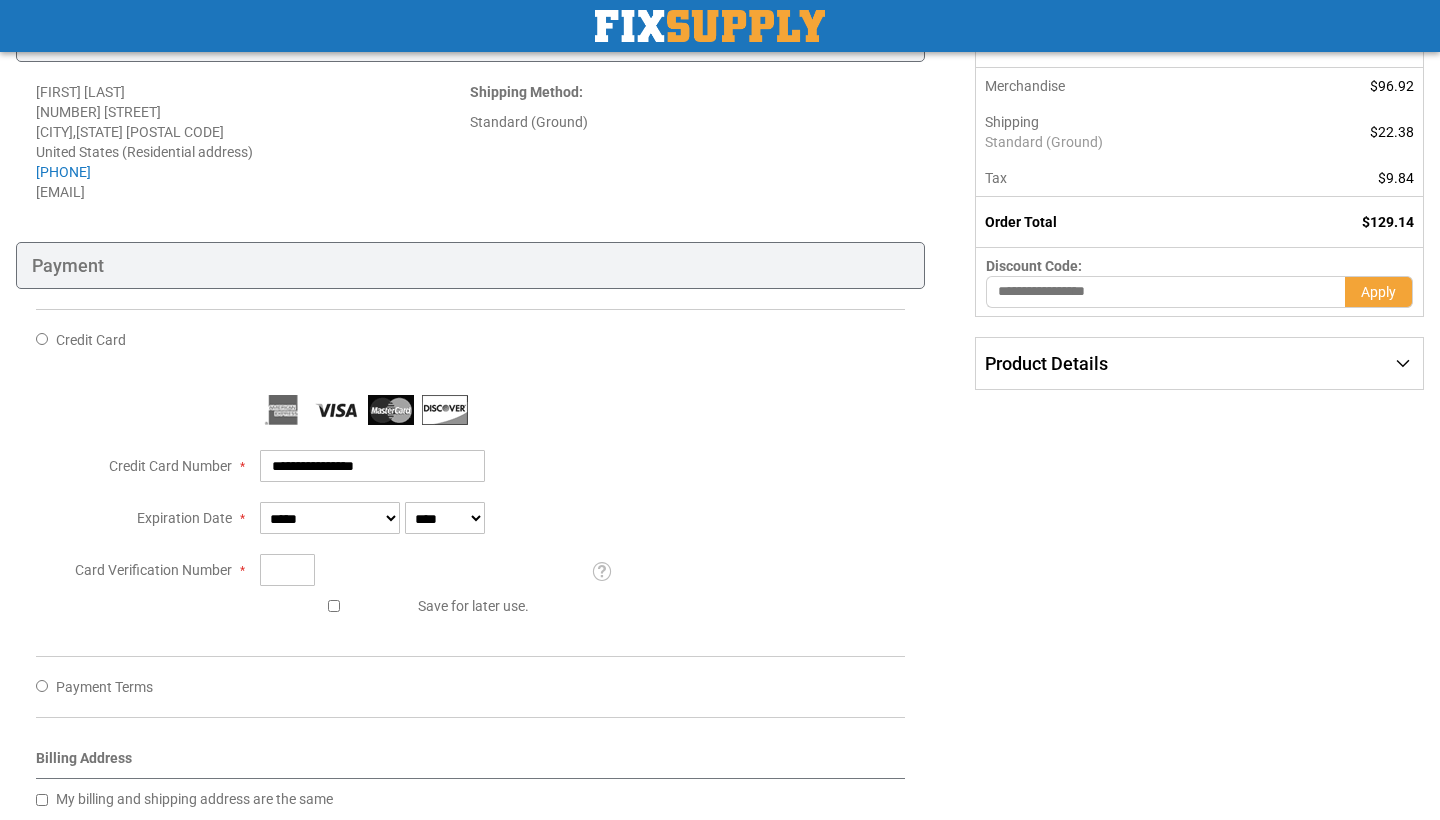 type on "**********" 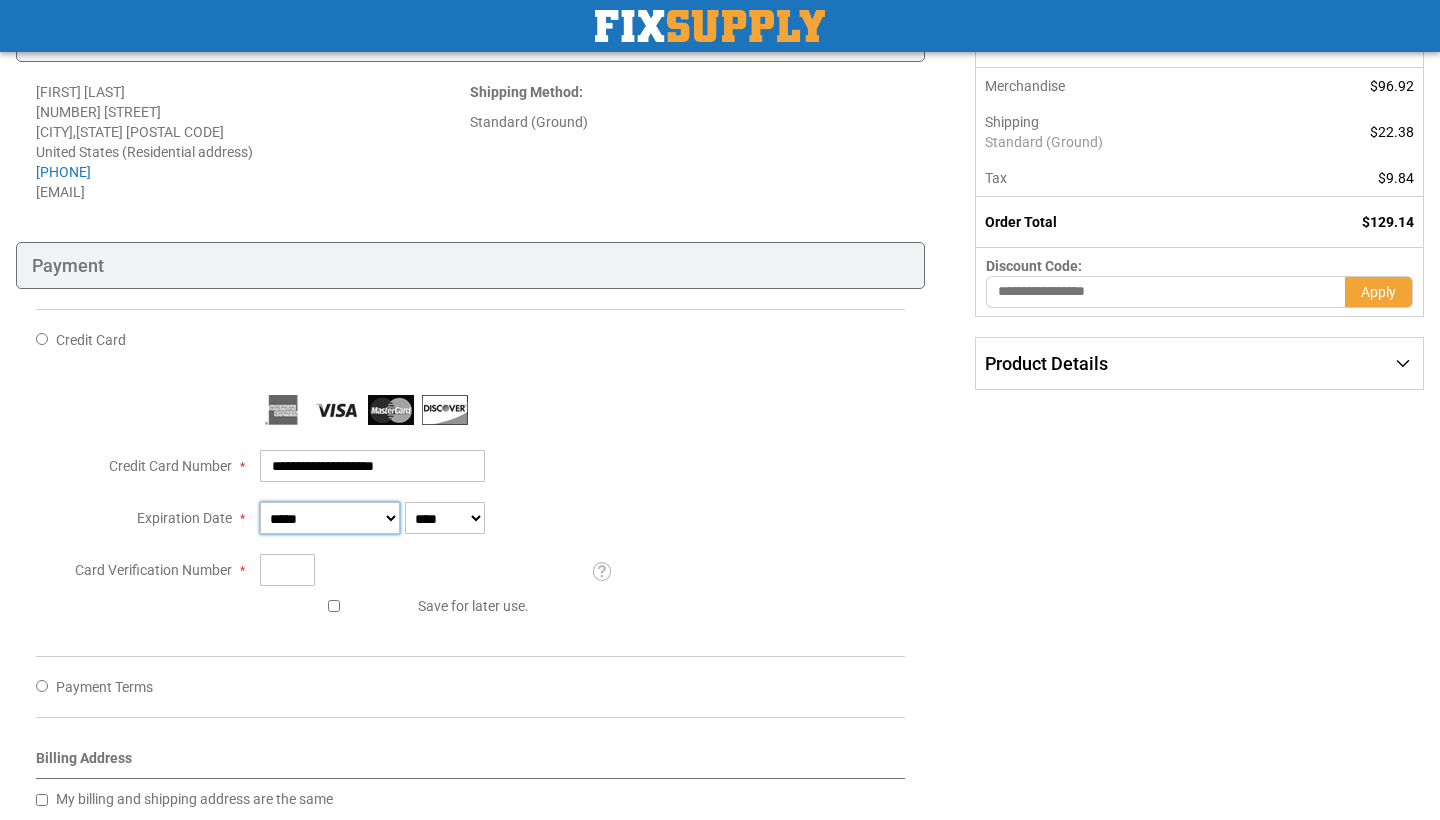 select on "*" 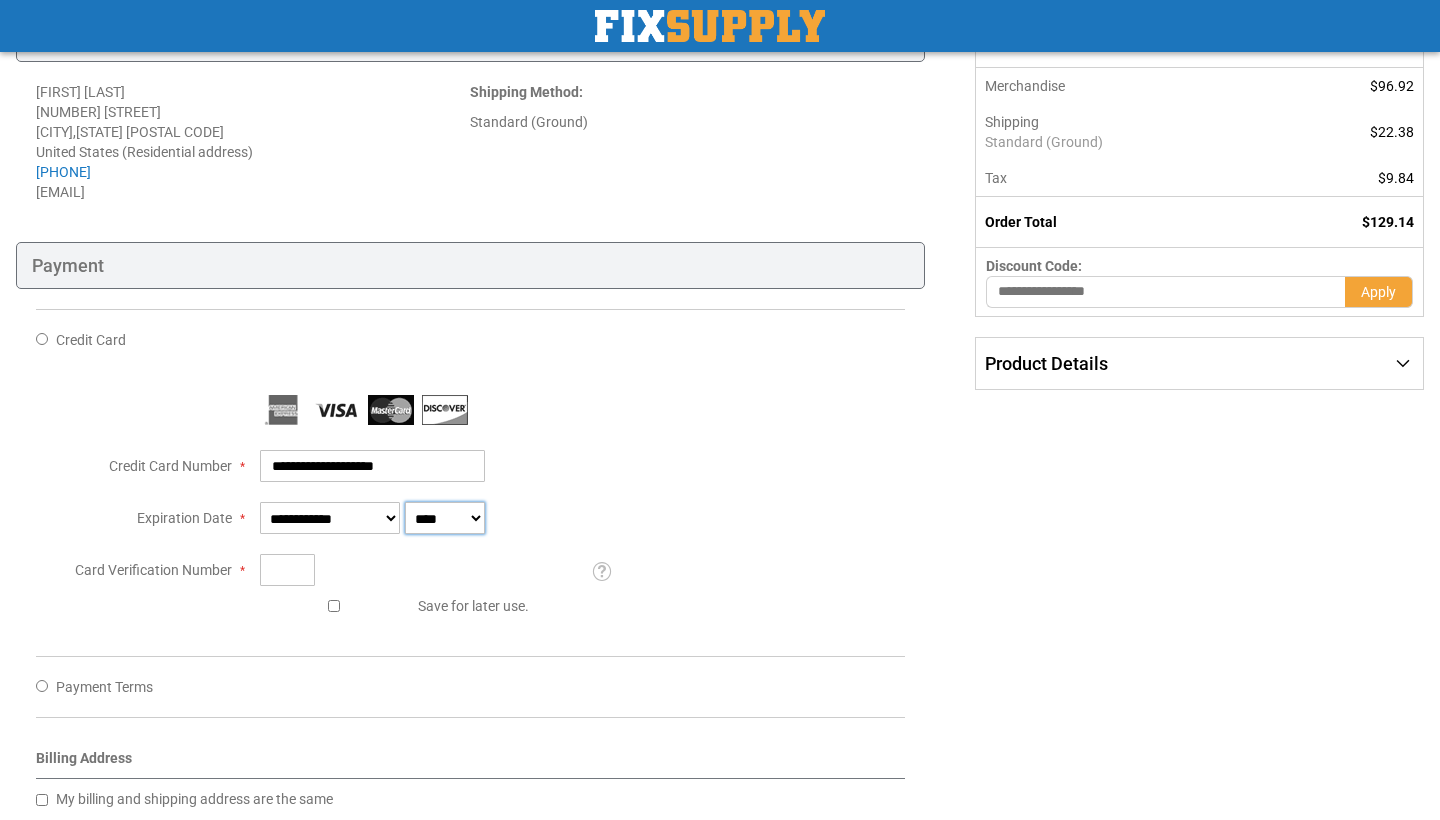 select on "****" 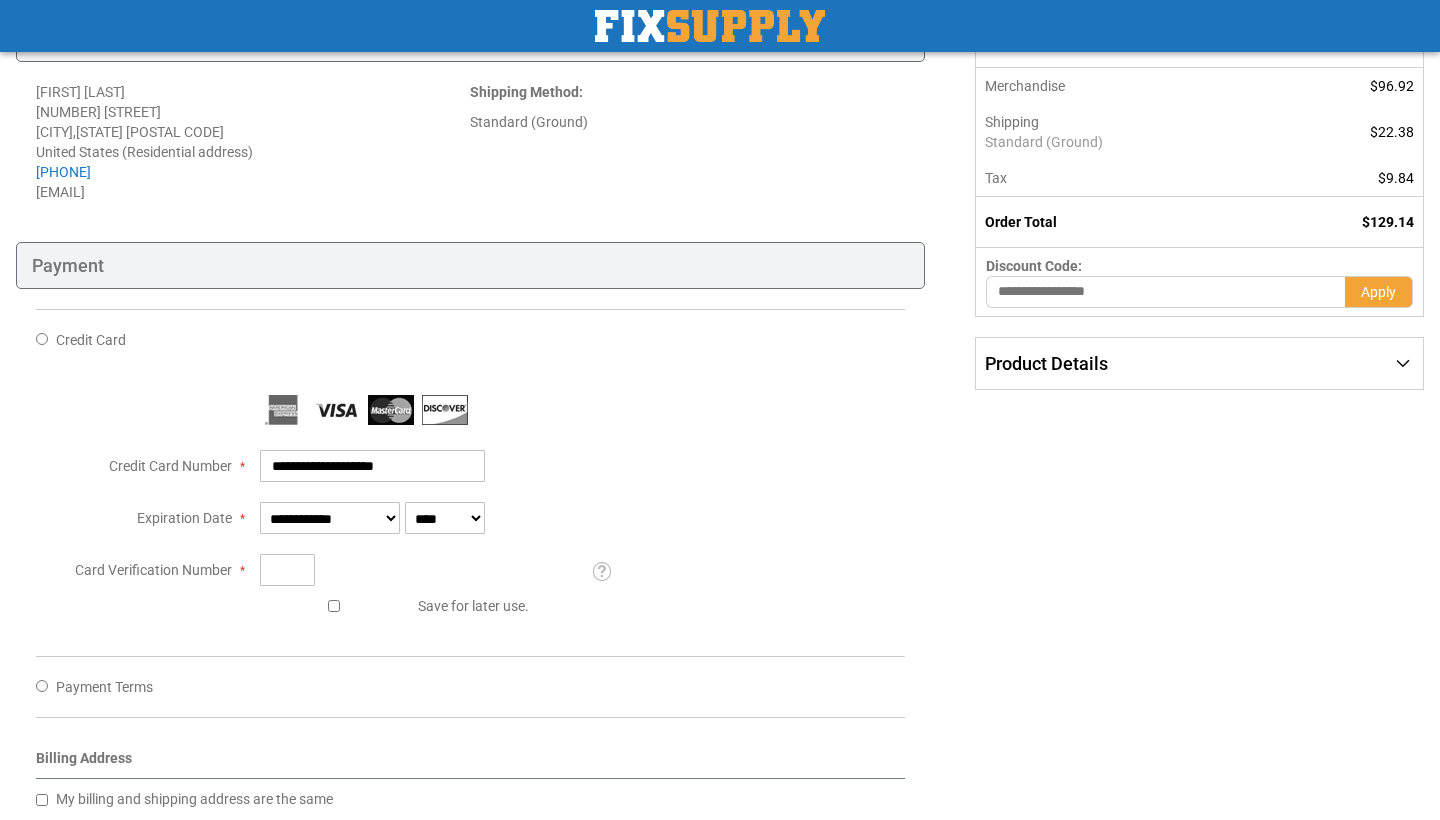 type on "***" 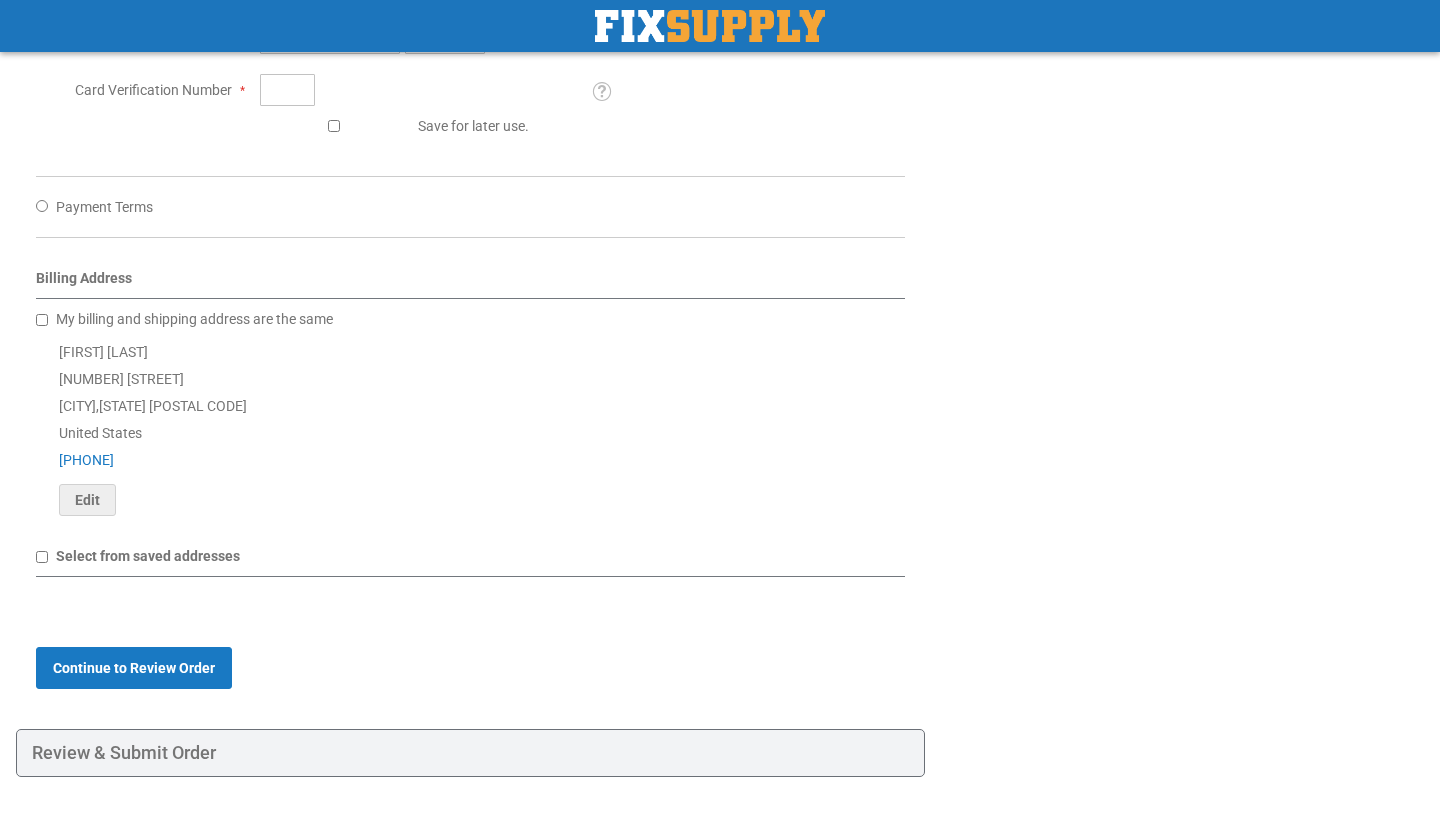 scroll, scrollTop: 732, scrollLeft: 0, axis: vertical 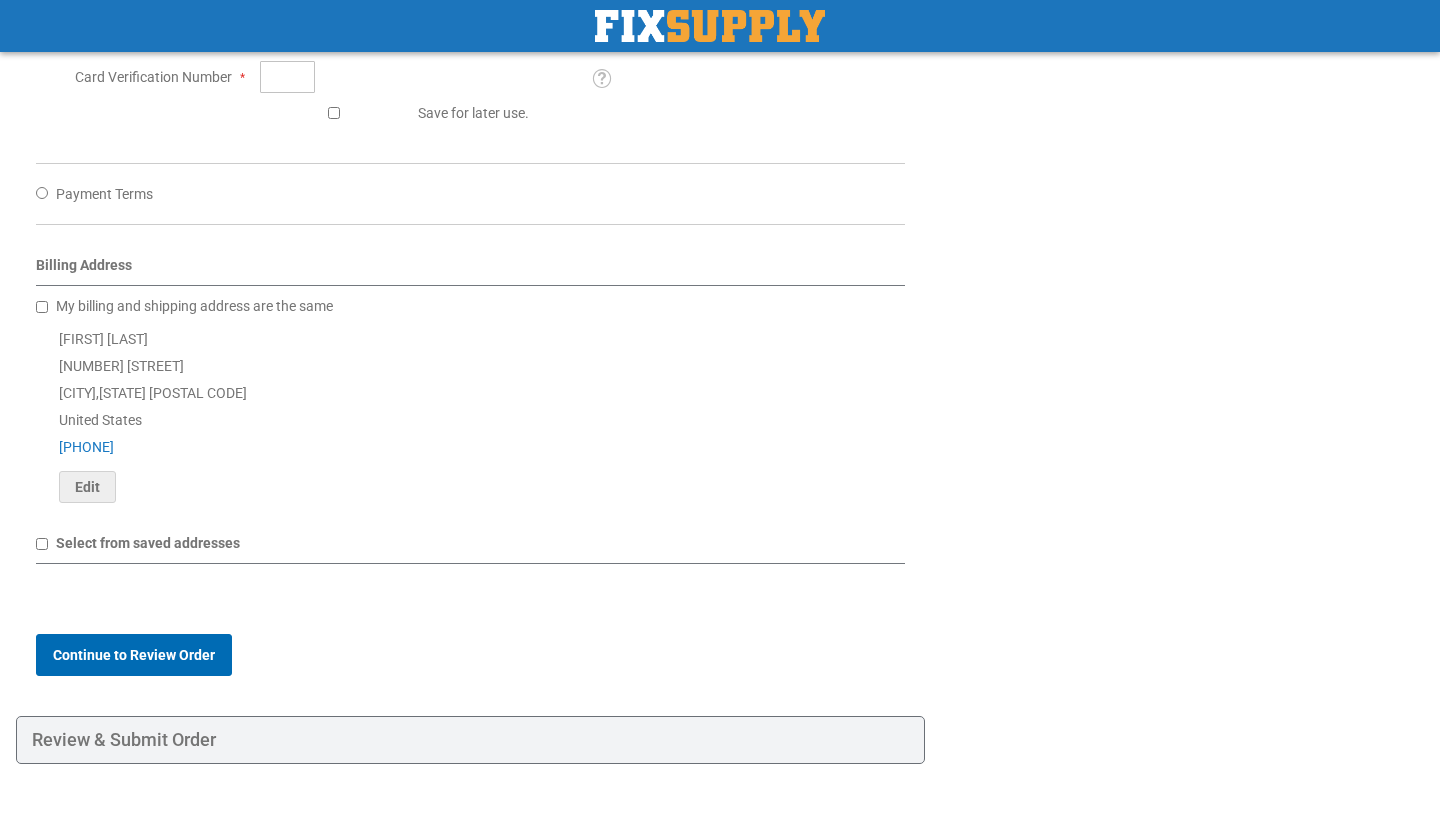 click on "Continue to Review Order" at bounding box center (134, 655) 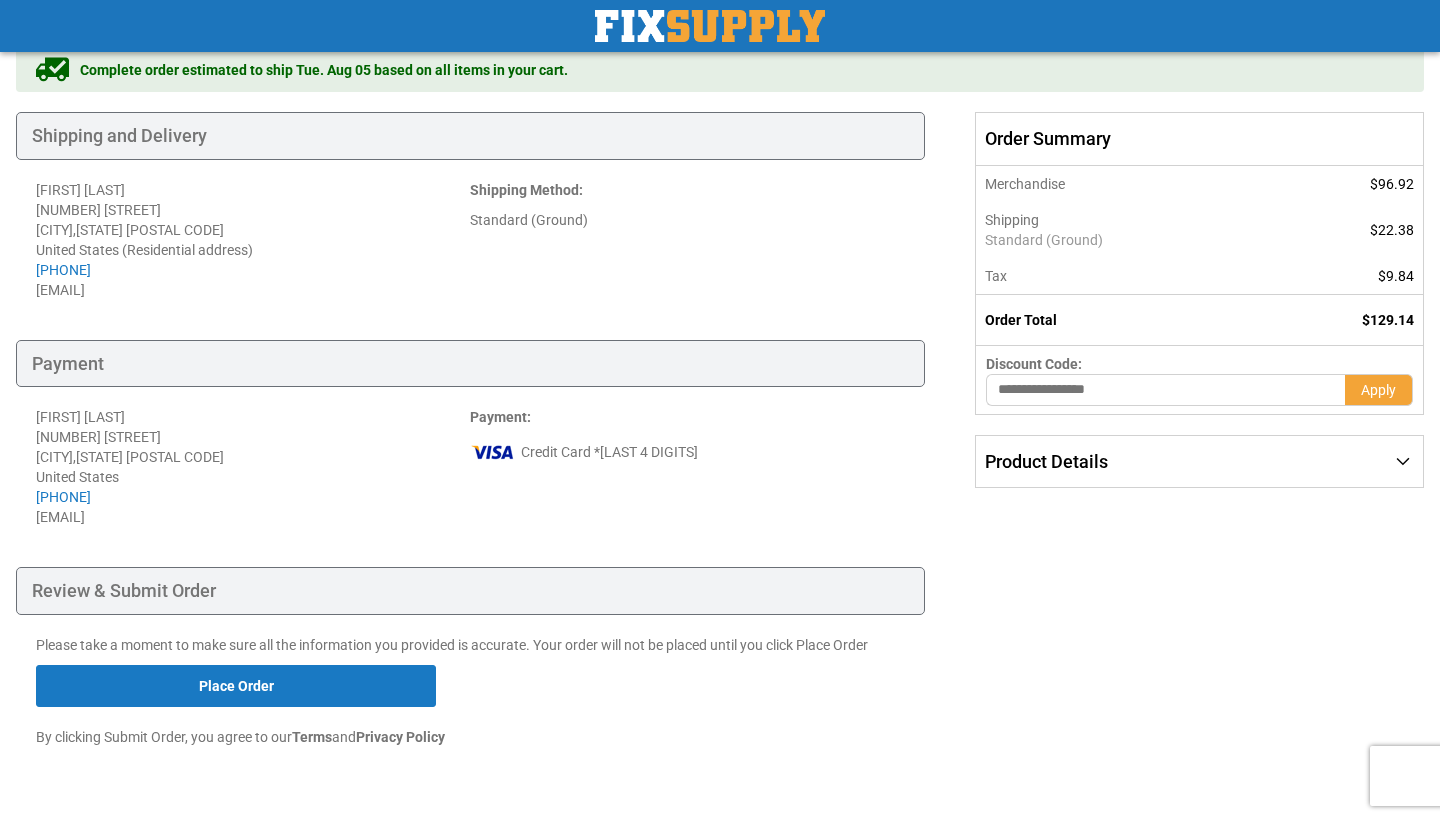 scroll, scrollTop: 143, scrollLeft: 0, axis: vertical 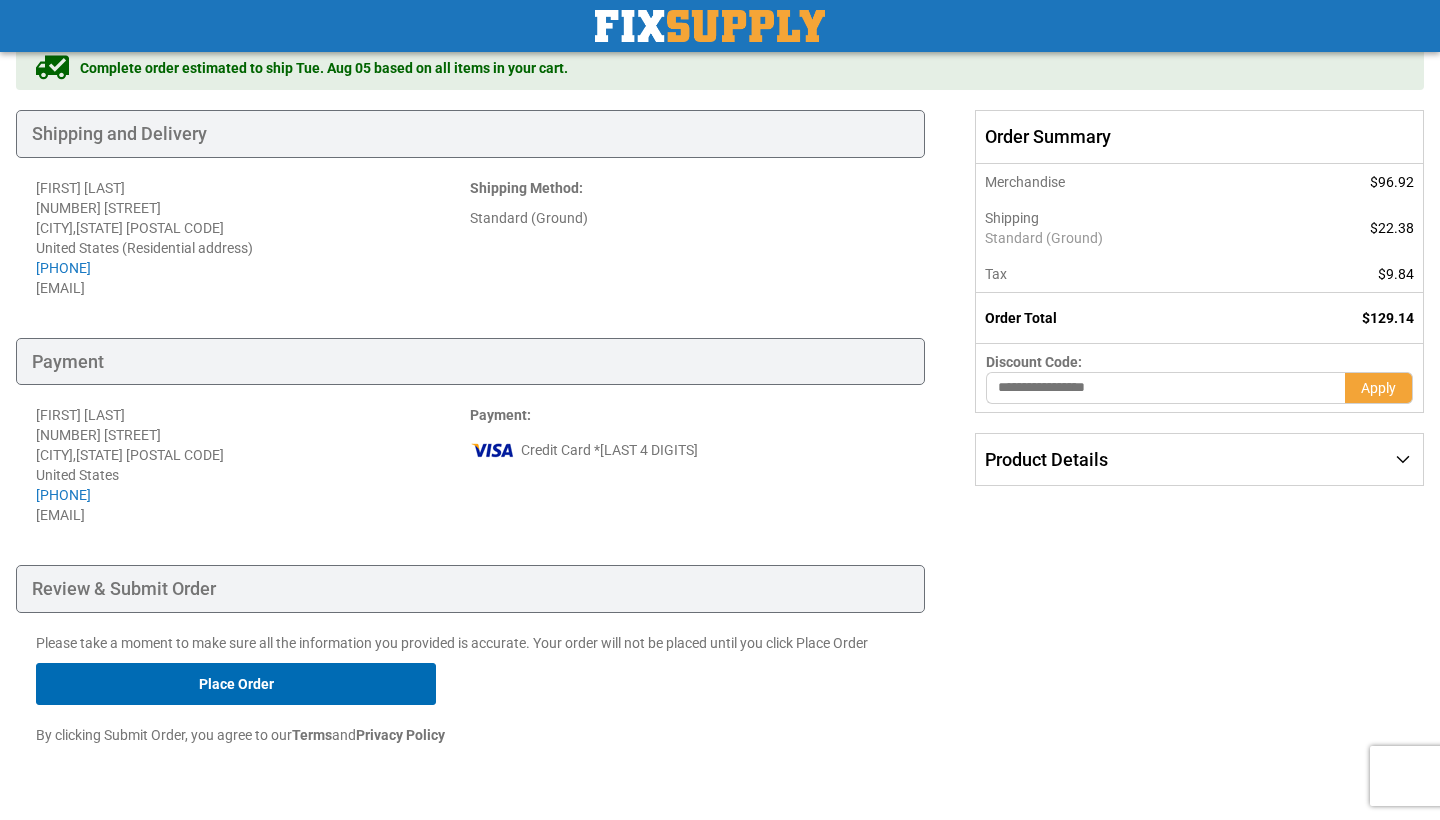 click on "Place Order" at bounding box center (236, 684) 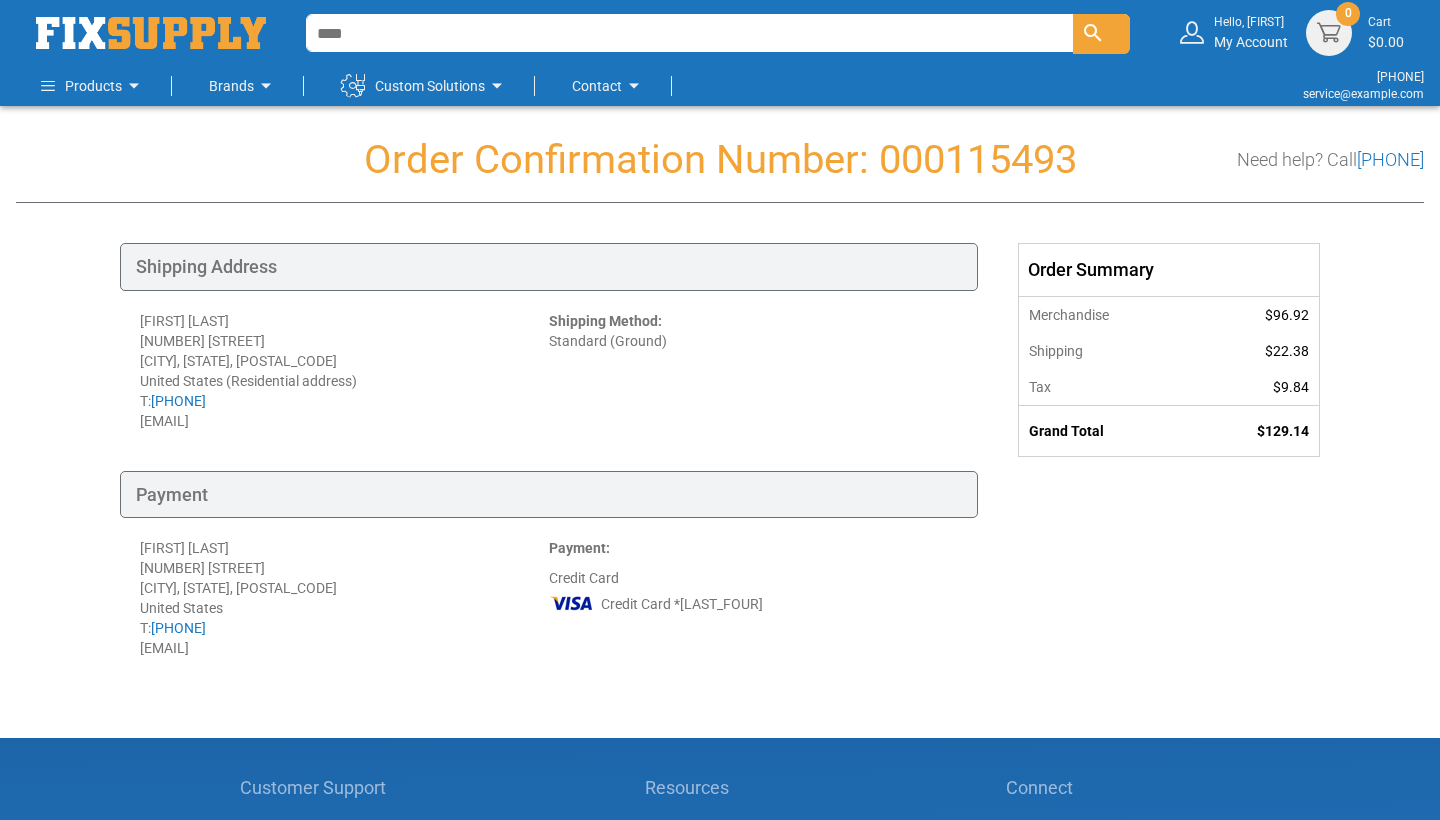 scroll, scrollTop: 0, scrollLeft: 0, axis: both 